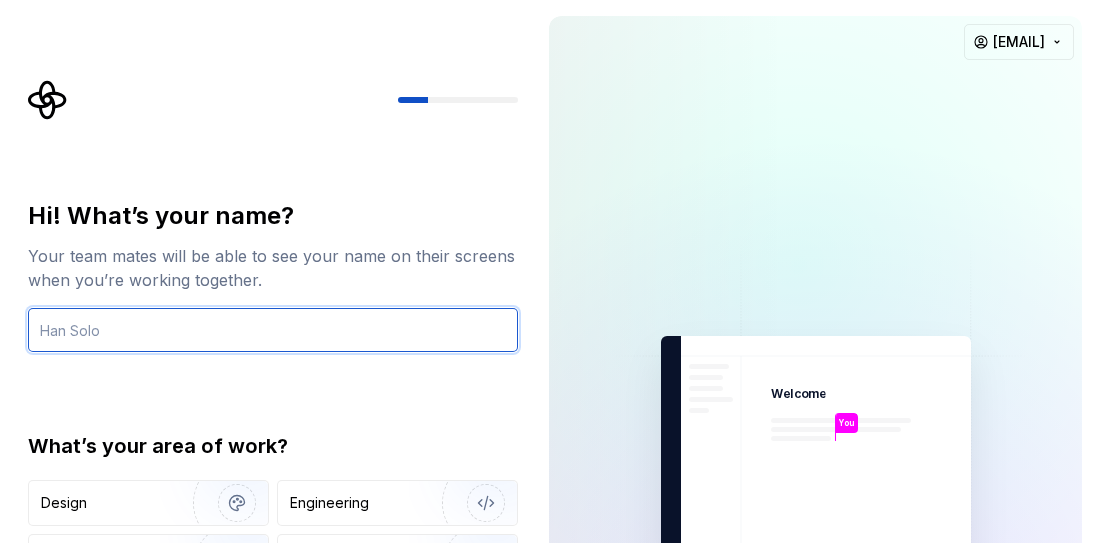 scroll, scrollTop: 0, scrollLeft: 0, axis: both 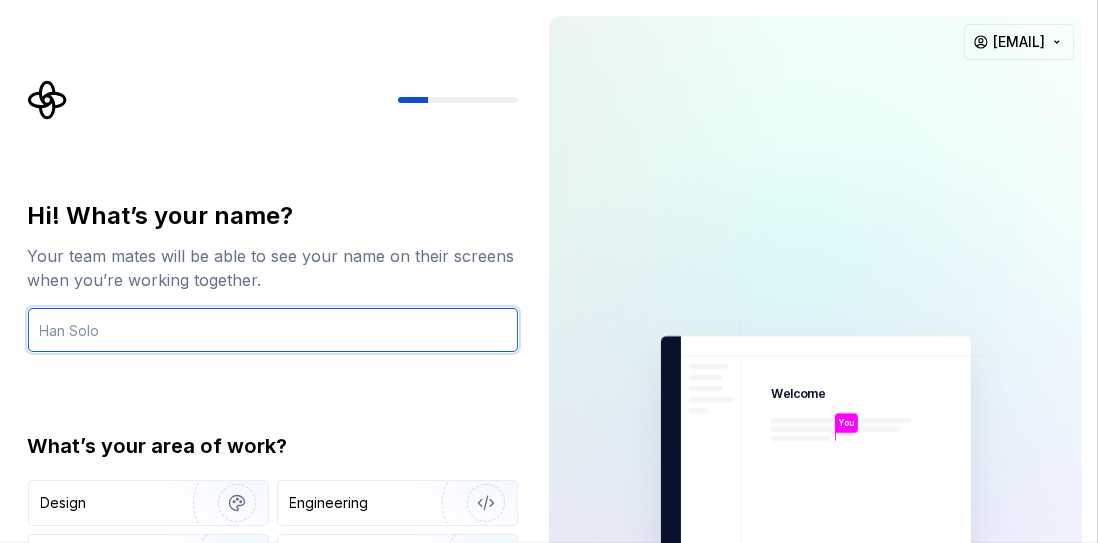 click at bounding box center (273, 330) 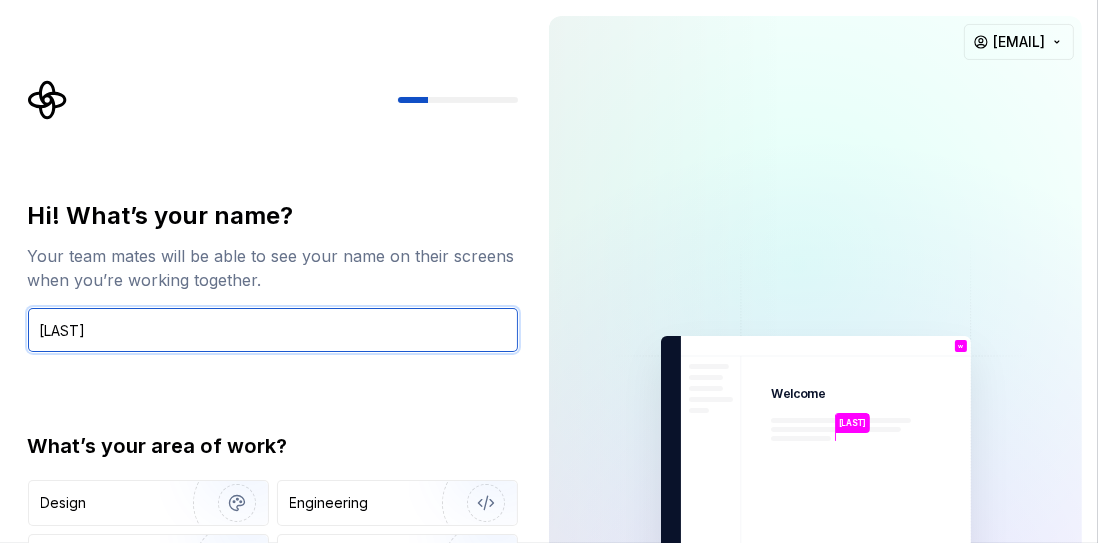 type on "[LAST]" 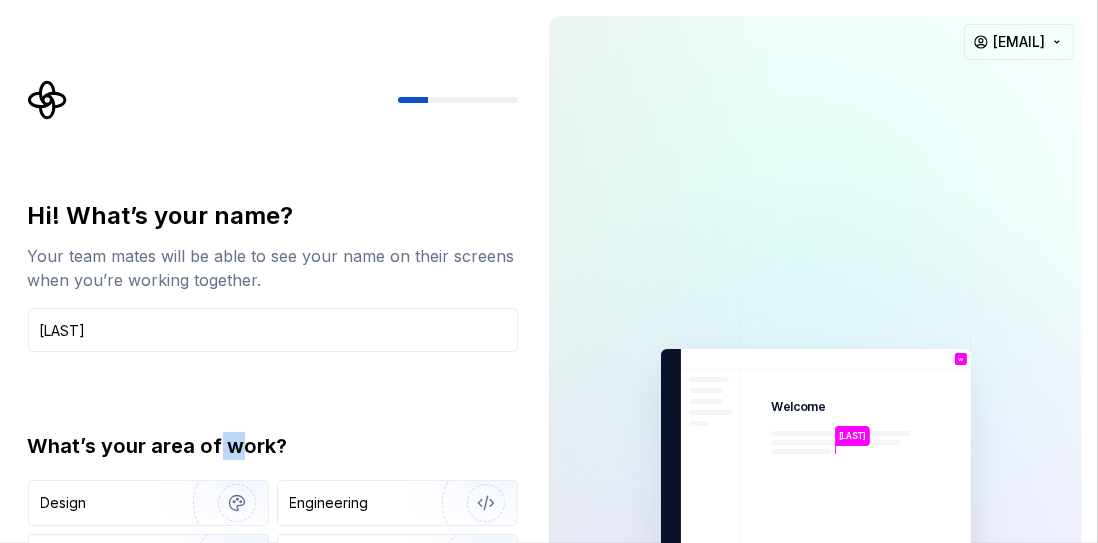 drag, startPoint x: 218, startPoint y: 455, endPoint x: 239, endPoint y: 399, distance: 59.808025 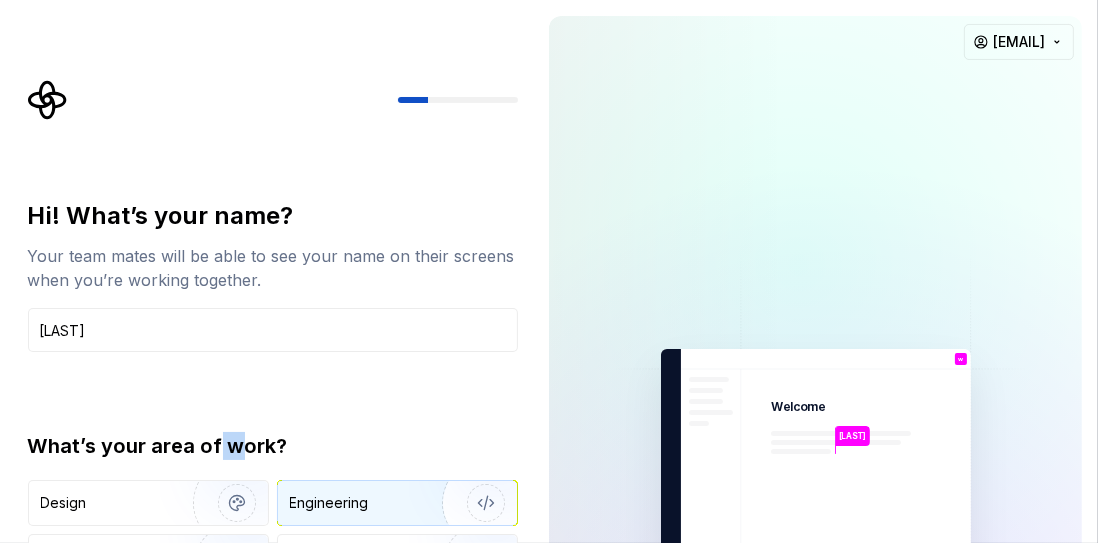 drag, startPoint x: 239, startPoint y: 399, endPoint x: 362, endPoint y: 496, distance: 156.6461 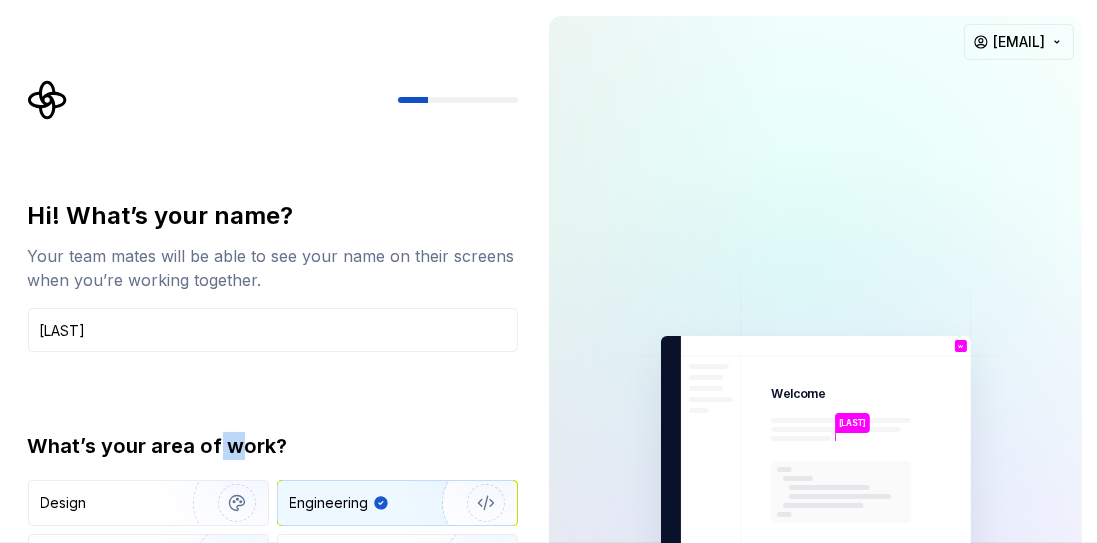 type on "Engineering" 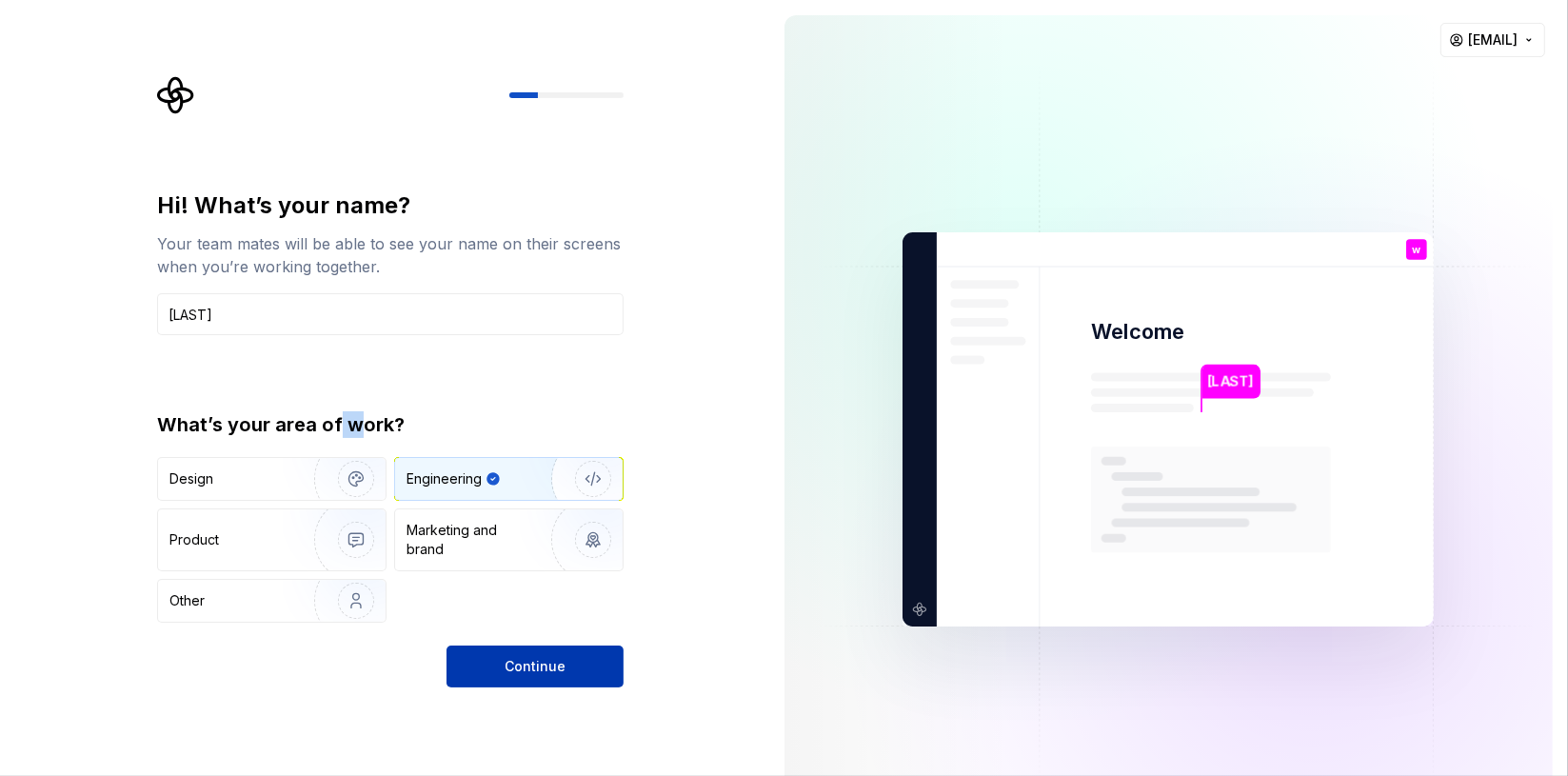 click on "Continue" at bounding box center (535, 667) 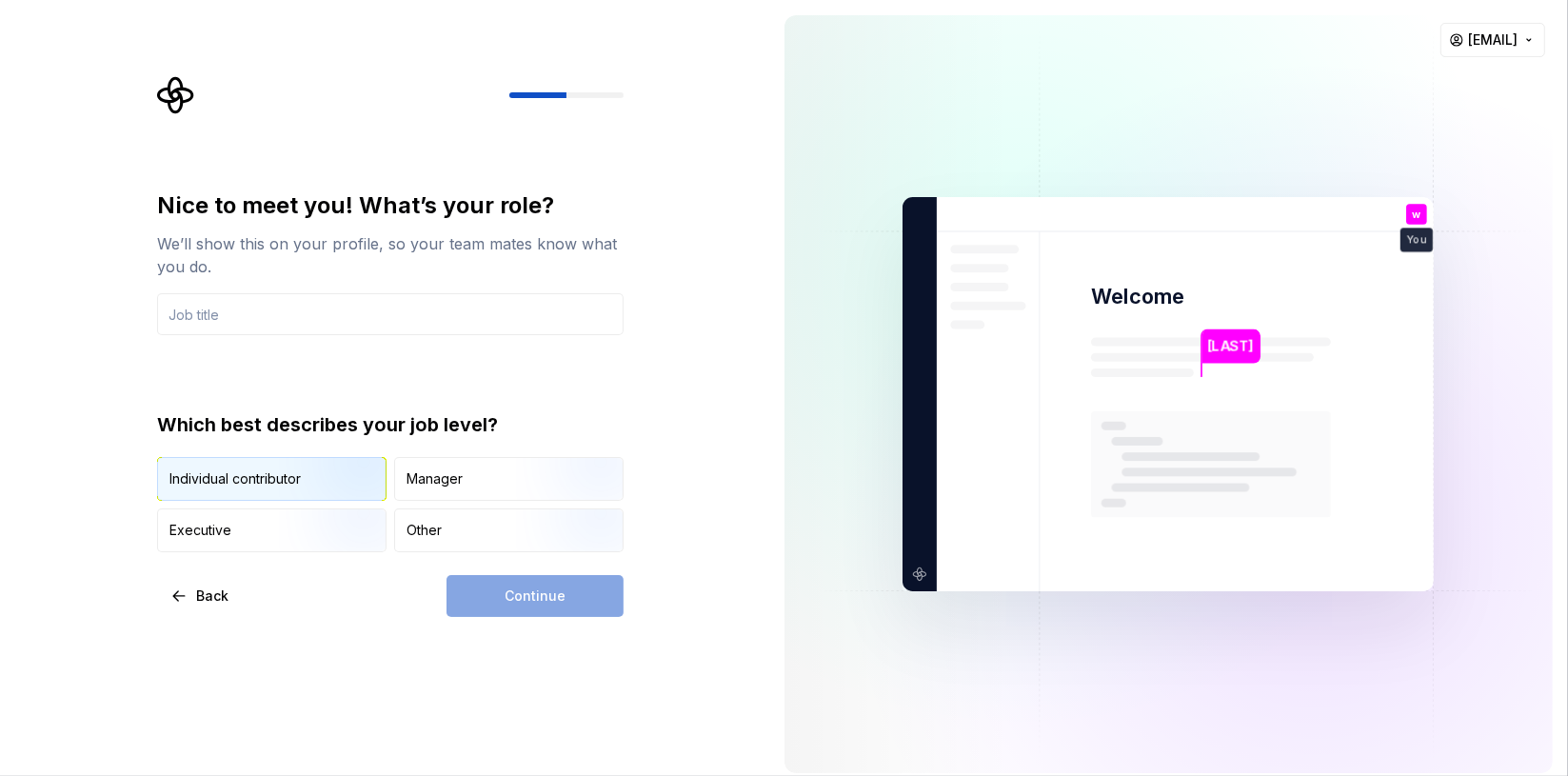 click at bounding box center (340, 503) 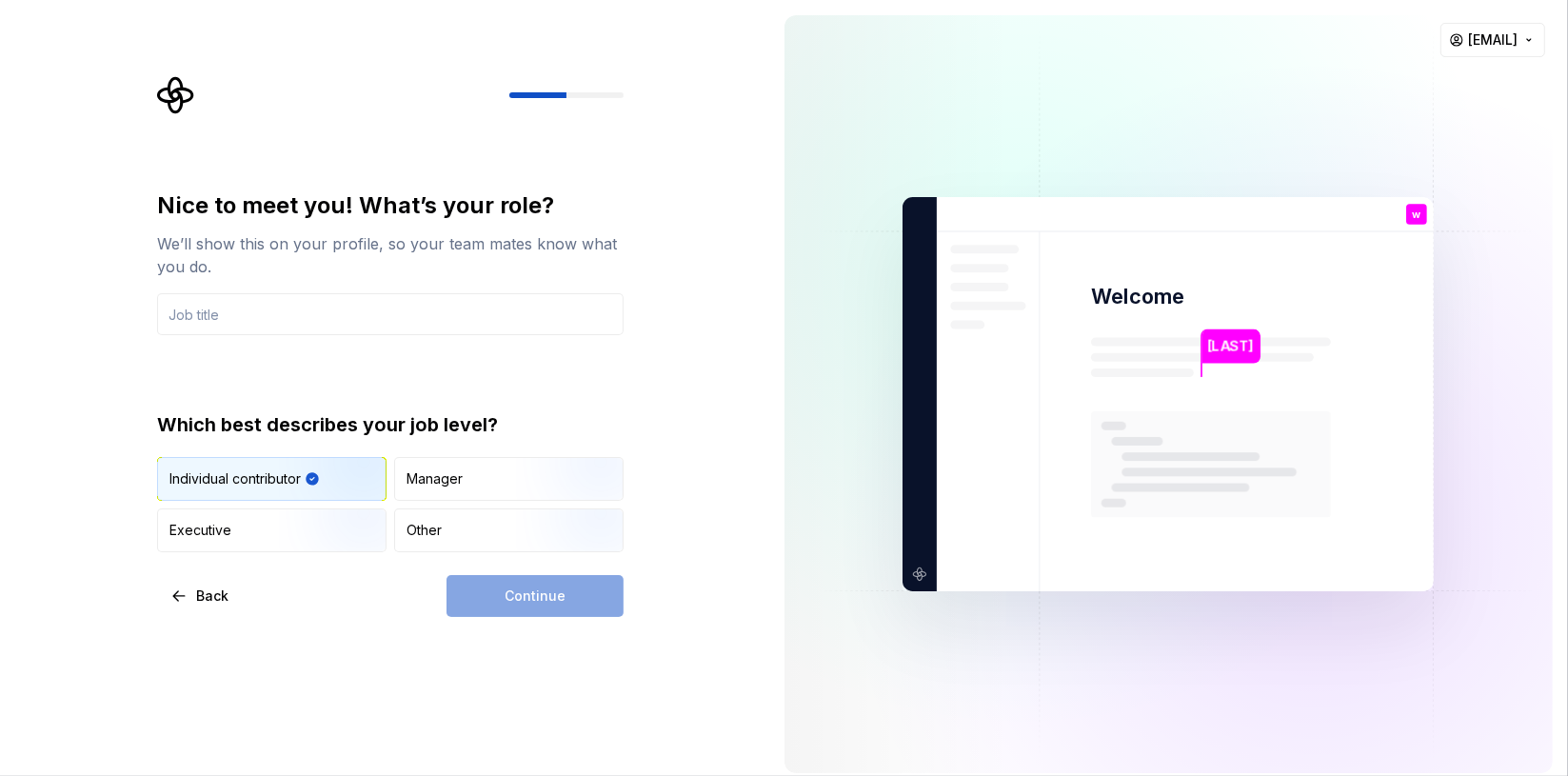 click on "Continue" at bounding box center [535, 596] 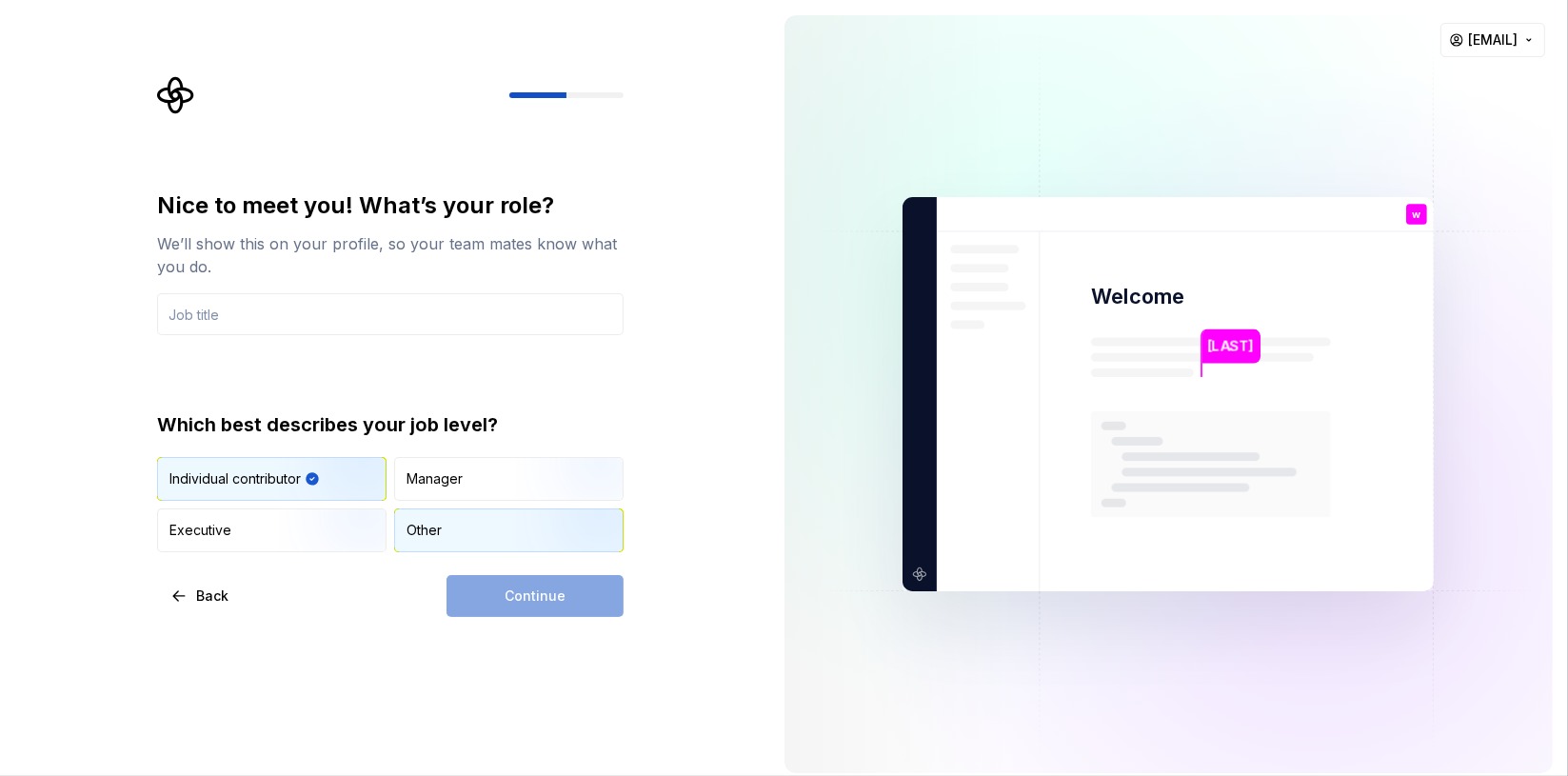 click on "Other" at bounding box center (508, 530) 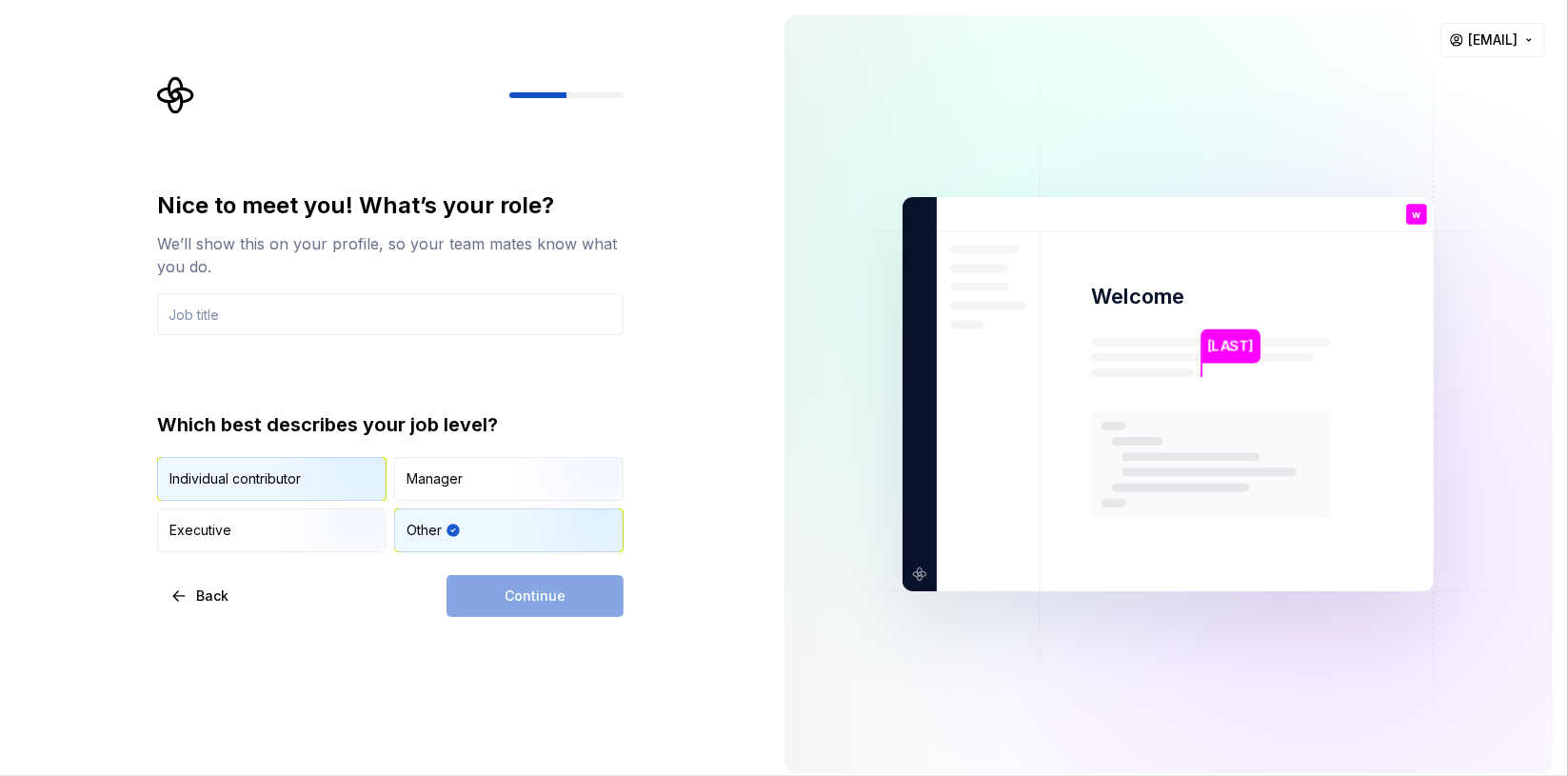 click on "Individual contributor" at bounding box center (235, 479) 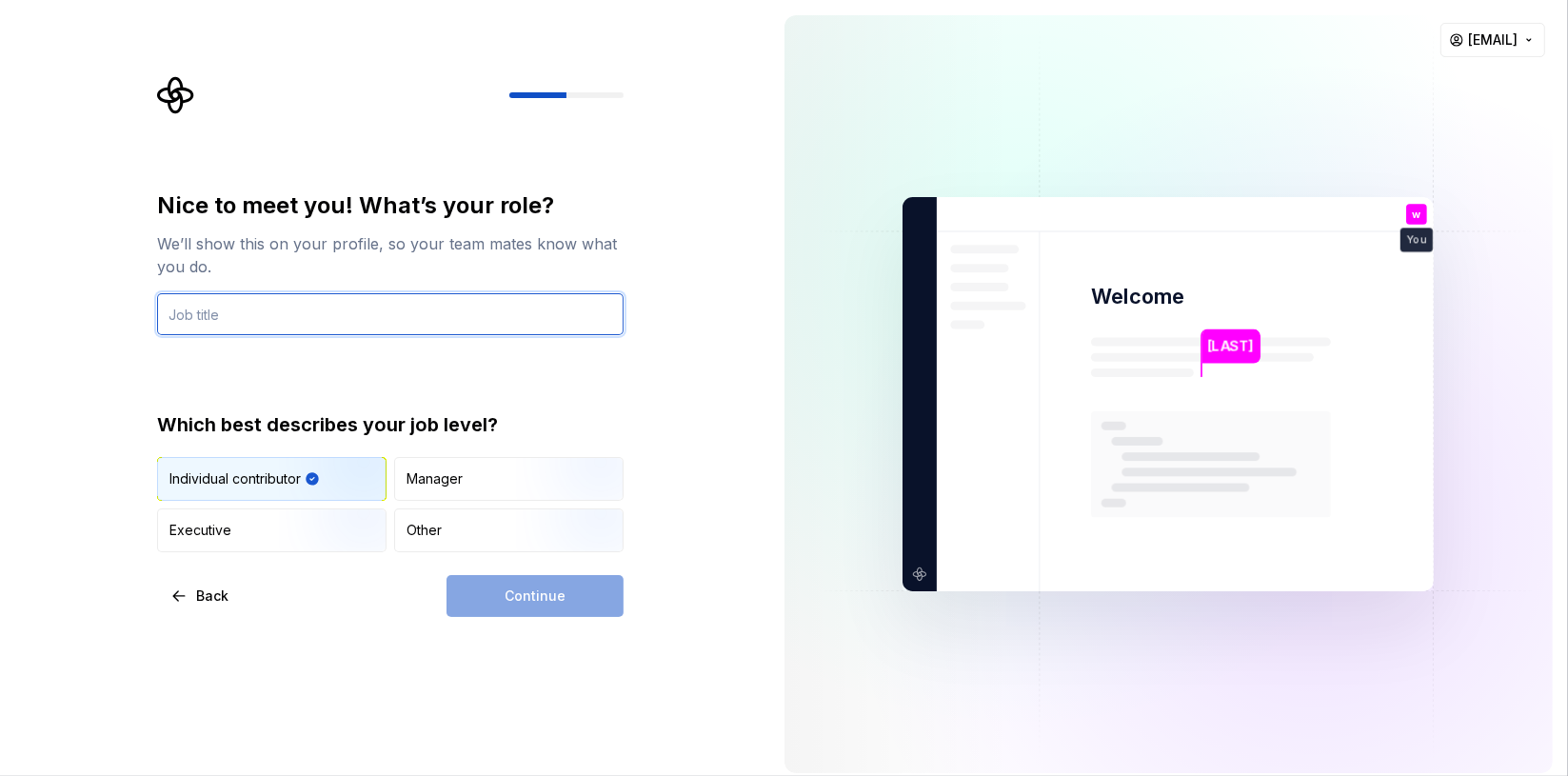 click at bounding box center [390, 314] 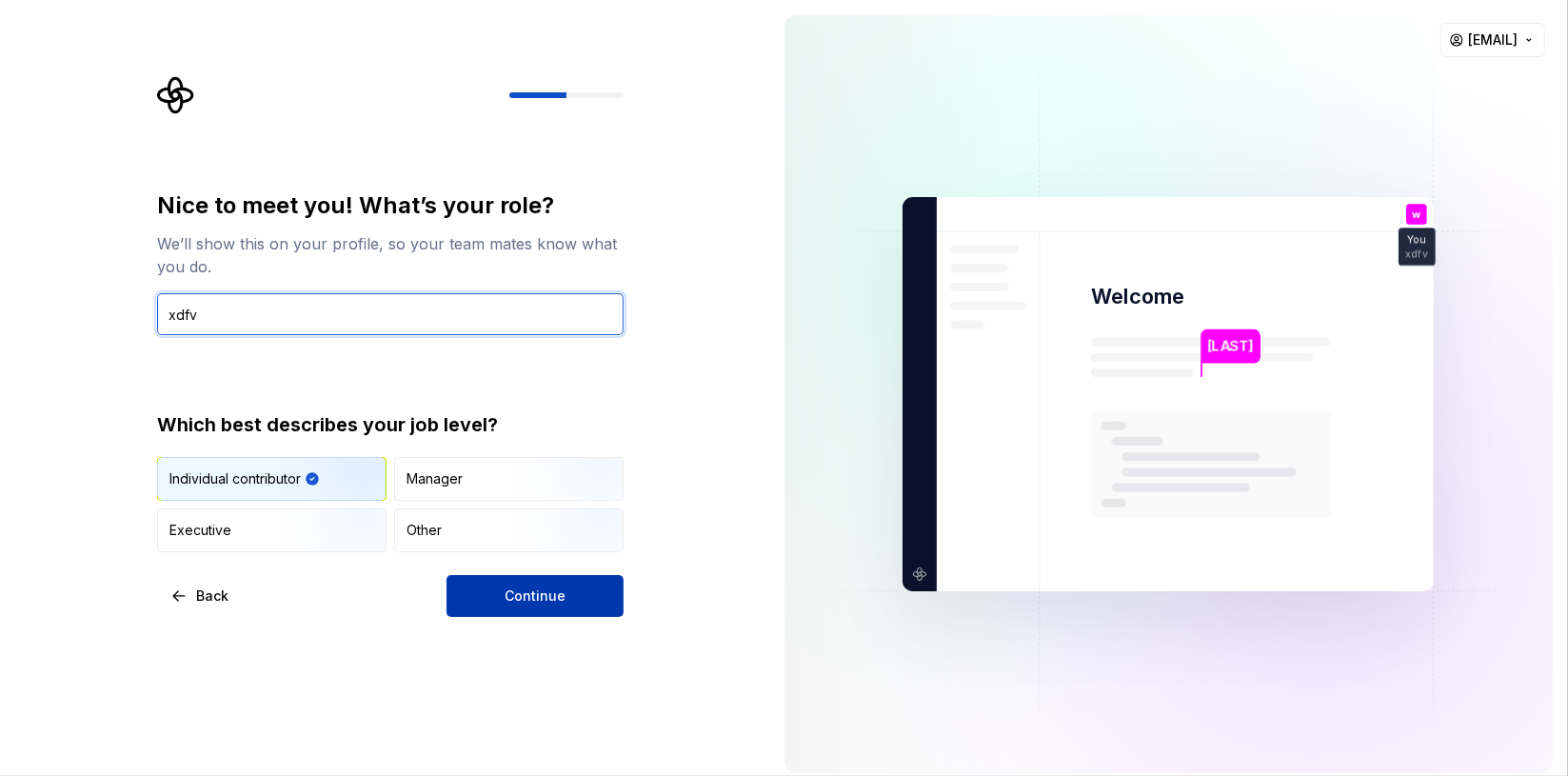 type on "xdfv" 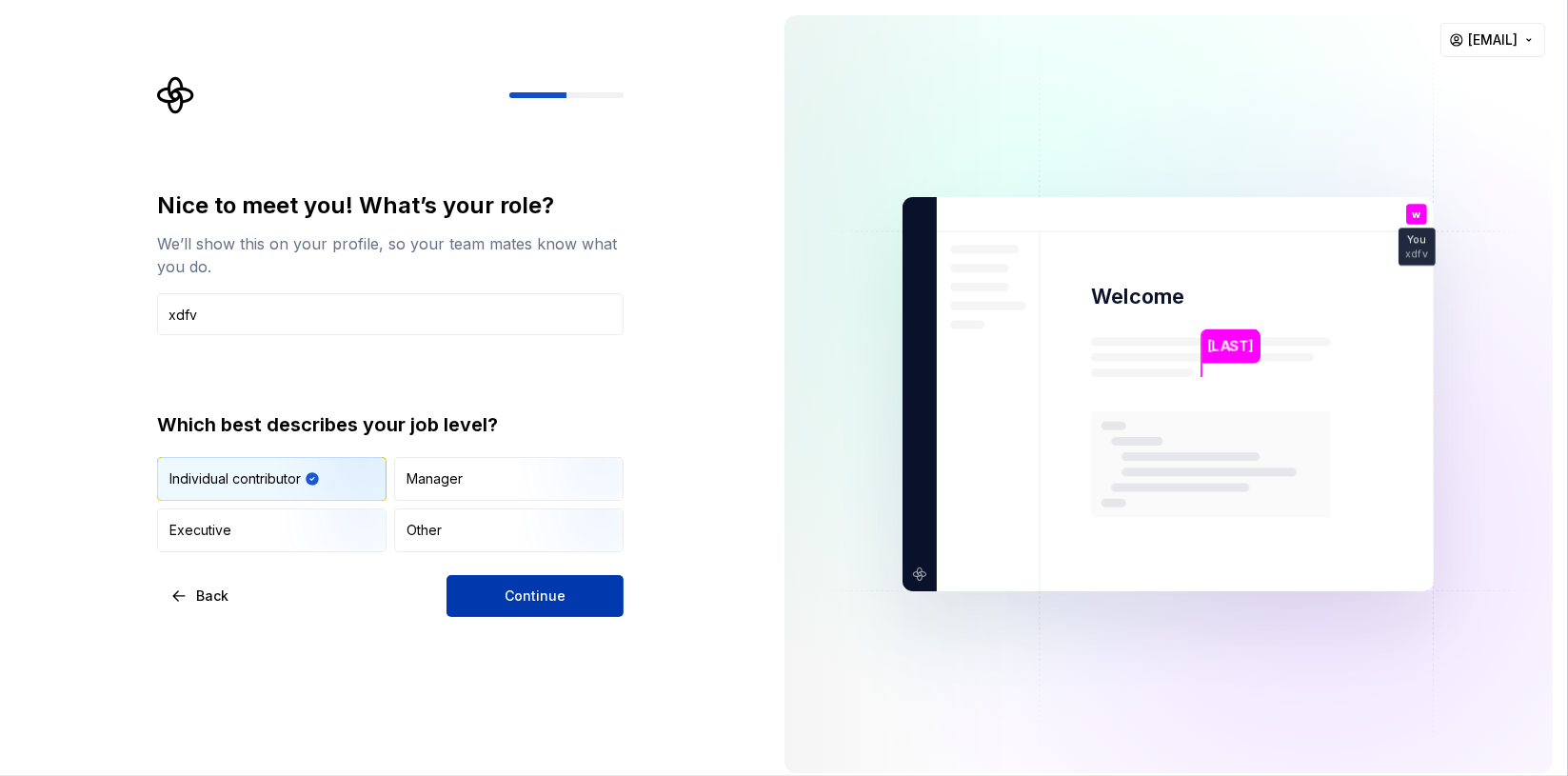 click on "Continue" at bounding box center (535, 596) 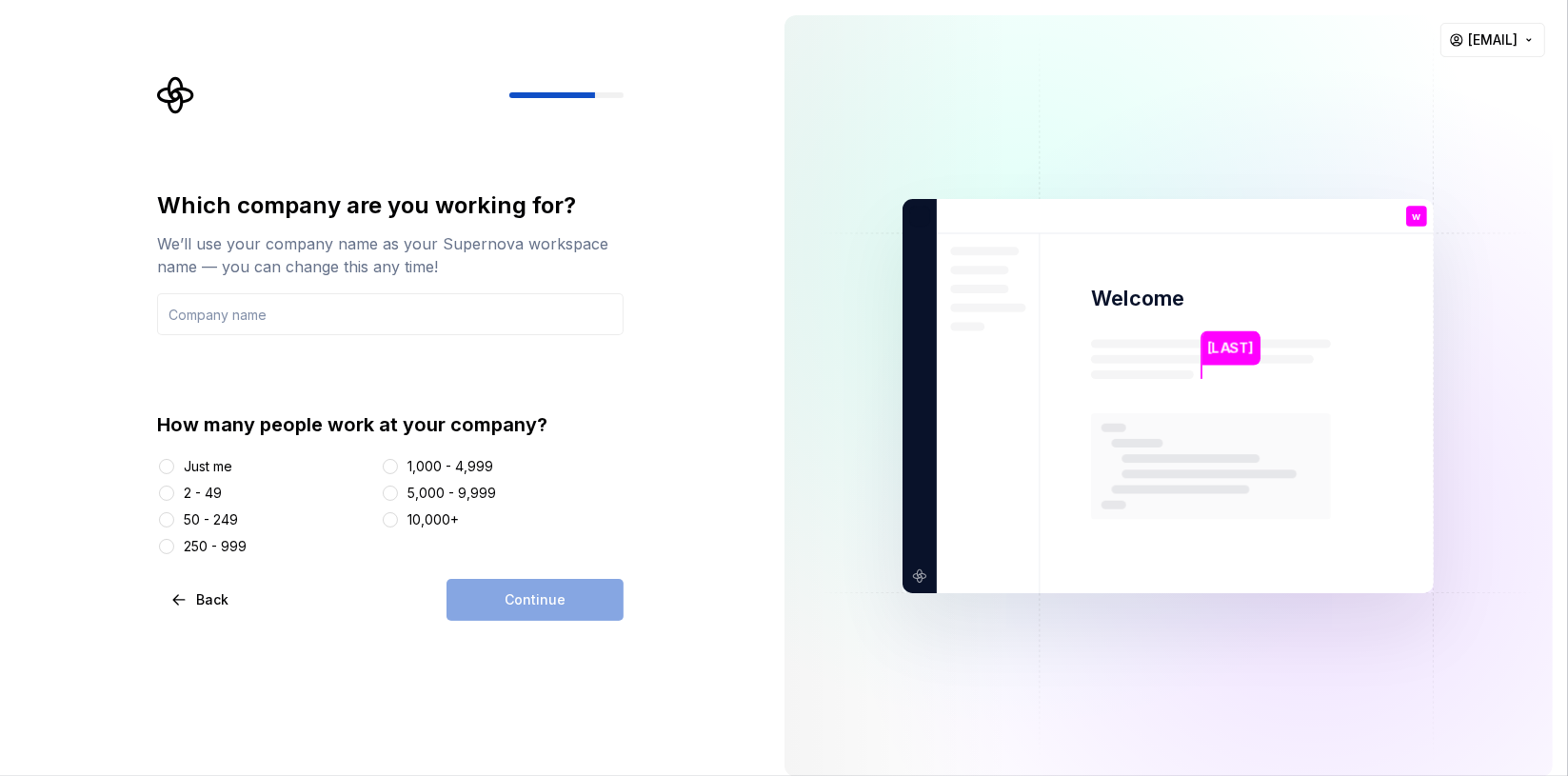click on "Just me" at bounding box center [208, 467] 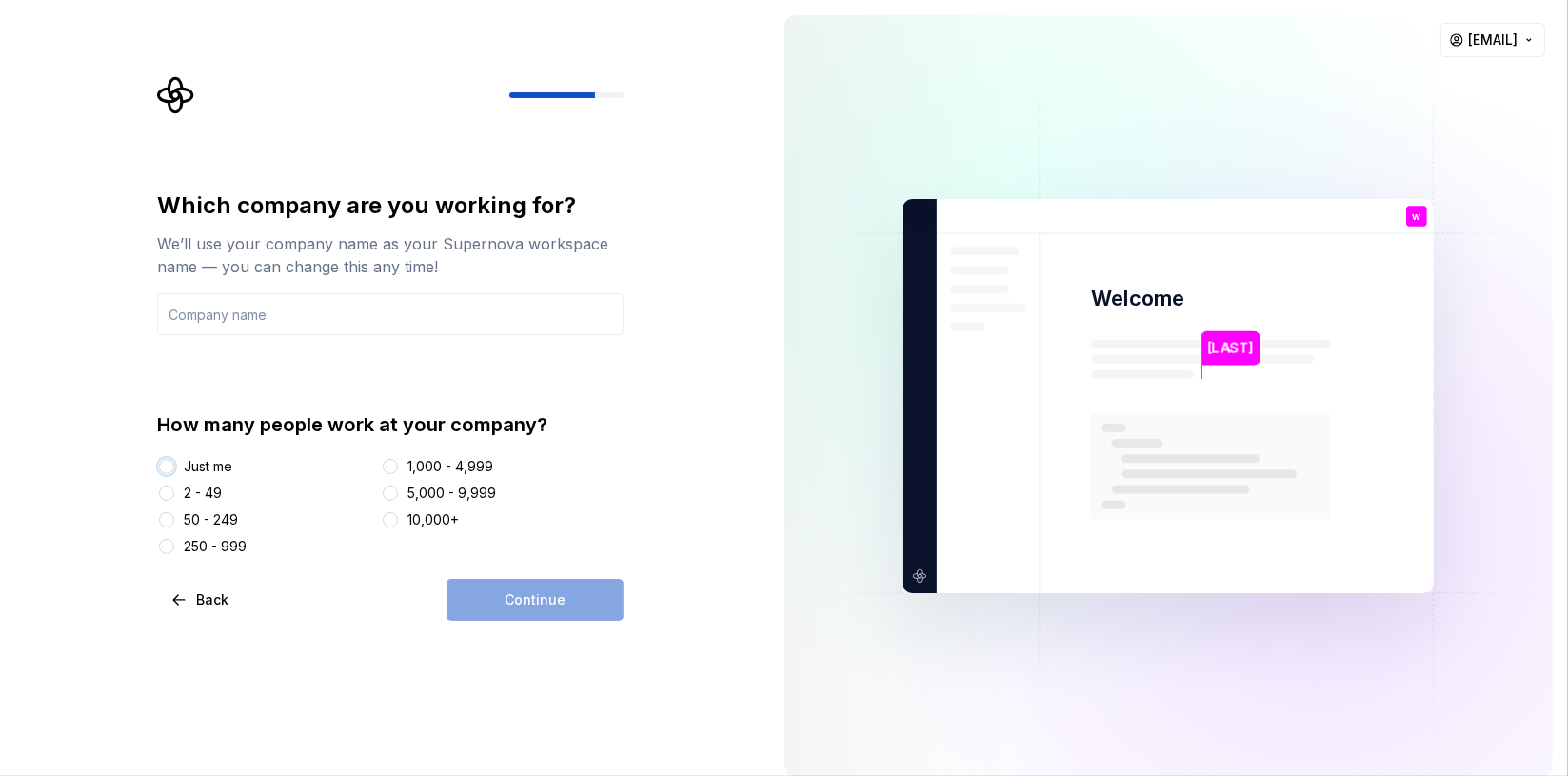 click on "Just me" at bounding box center (167, 467) 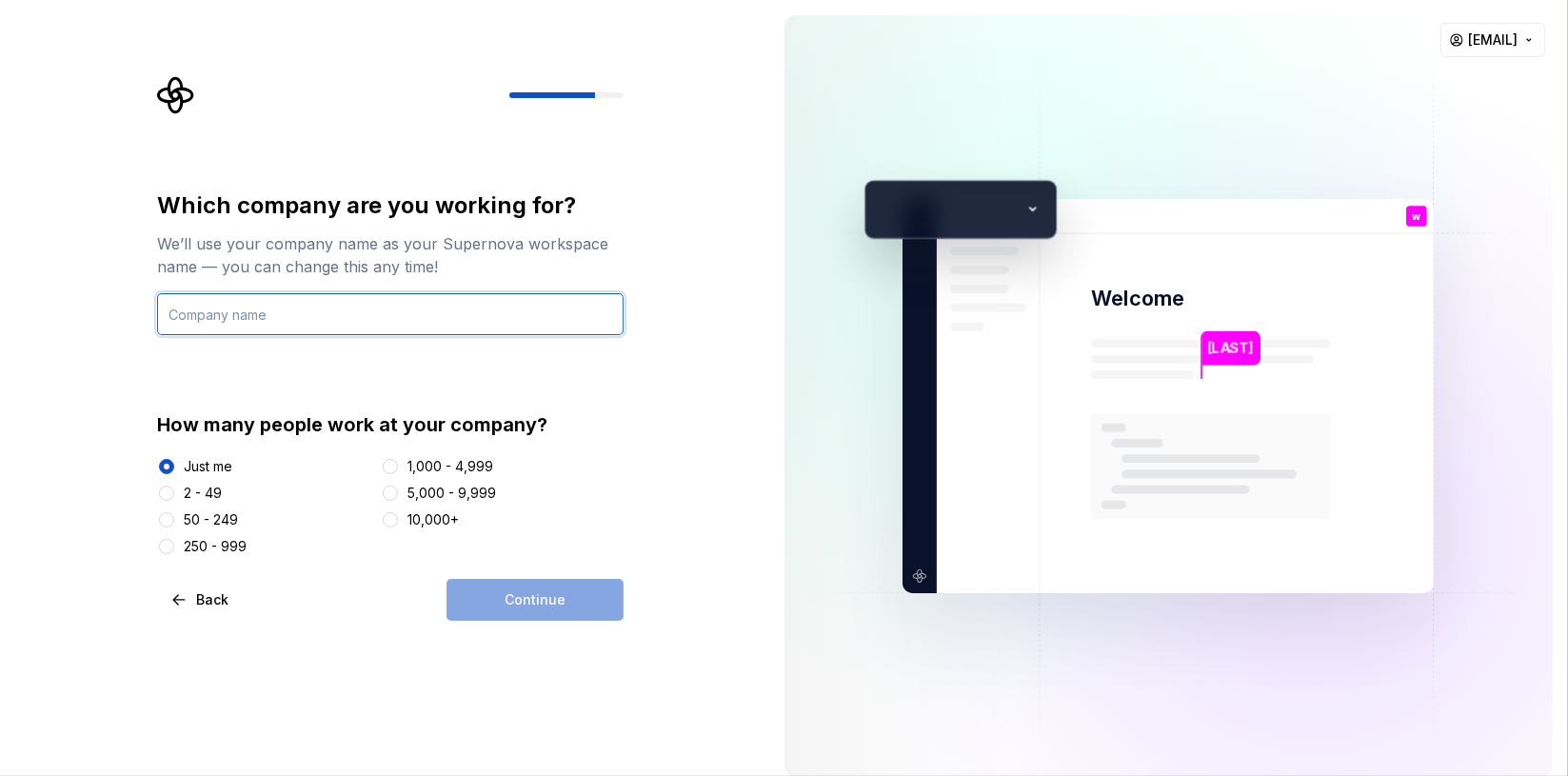 click at bounding box center [390, 314] 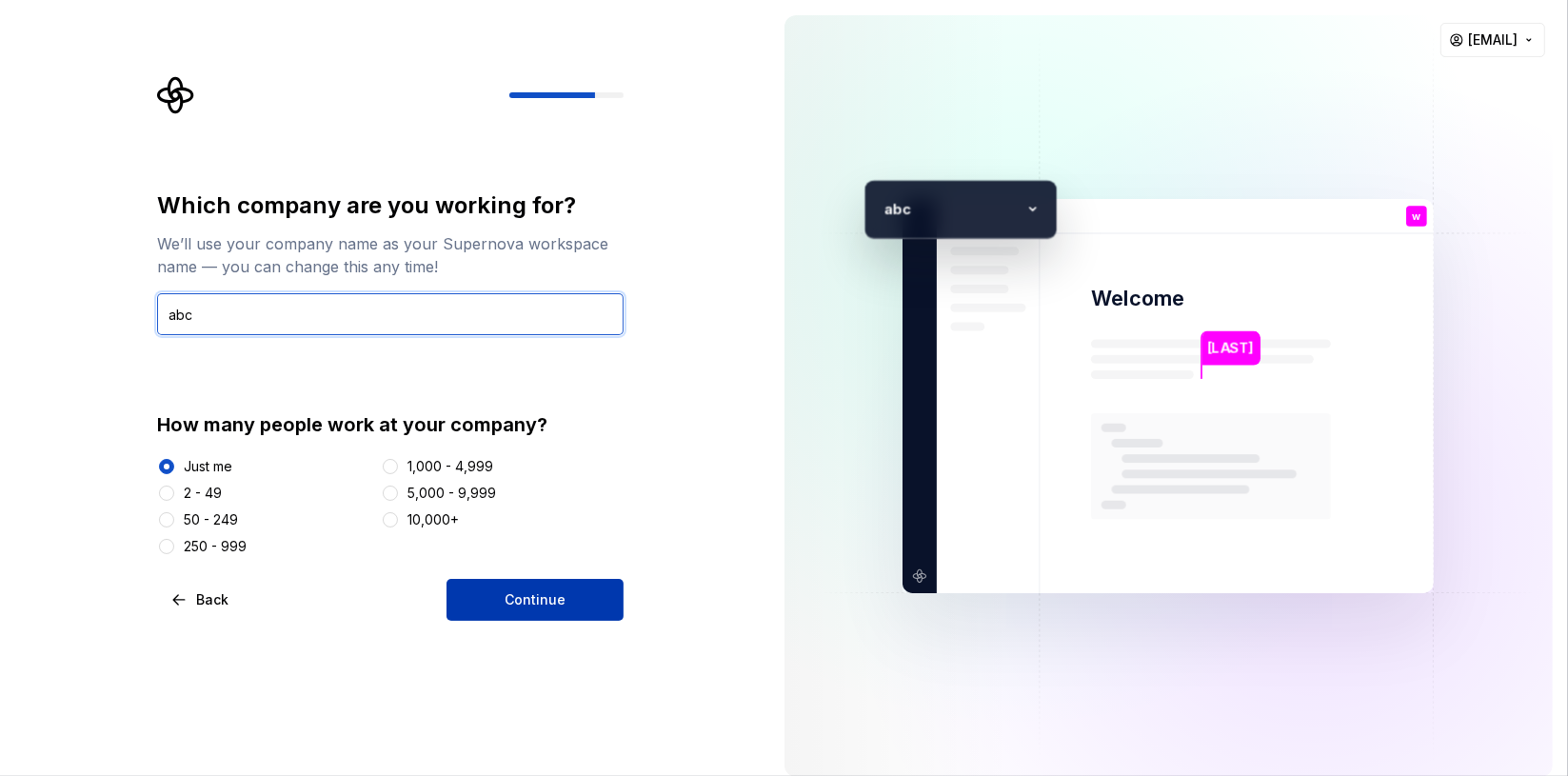 type on "abc" 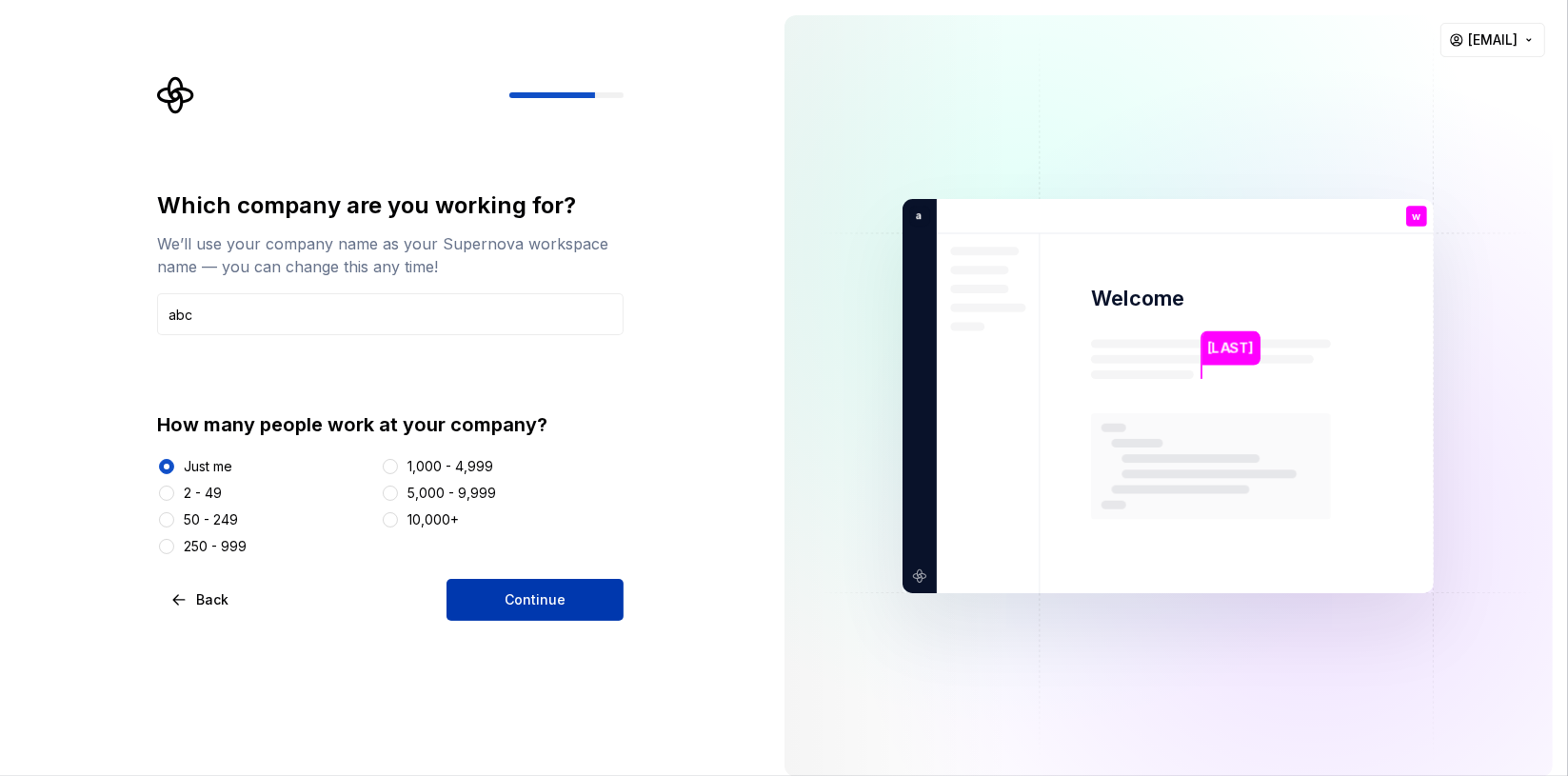 click on "Continue" at bounding box center (535, 600) 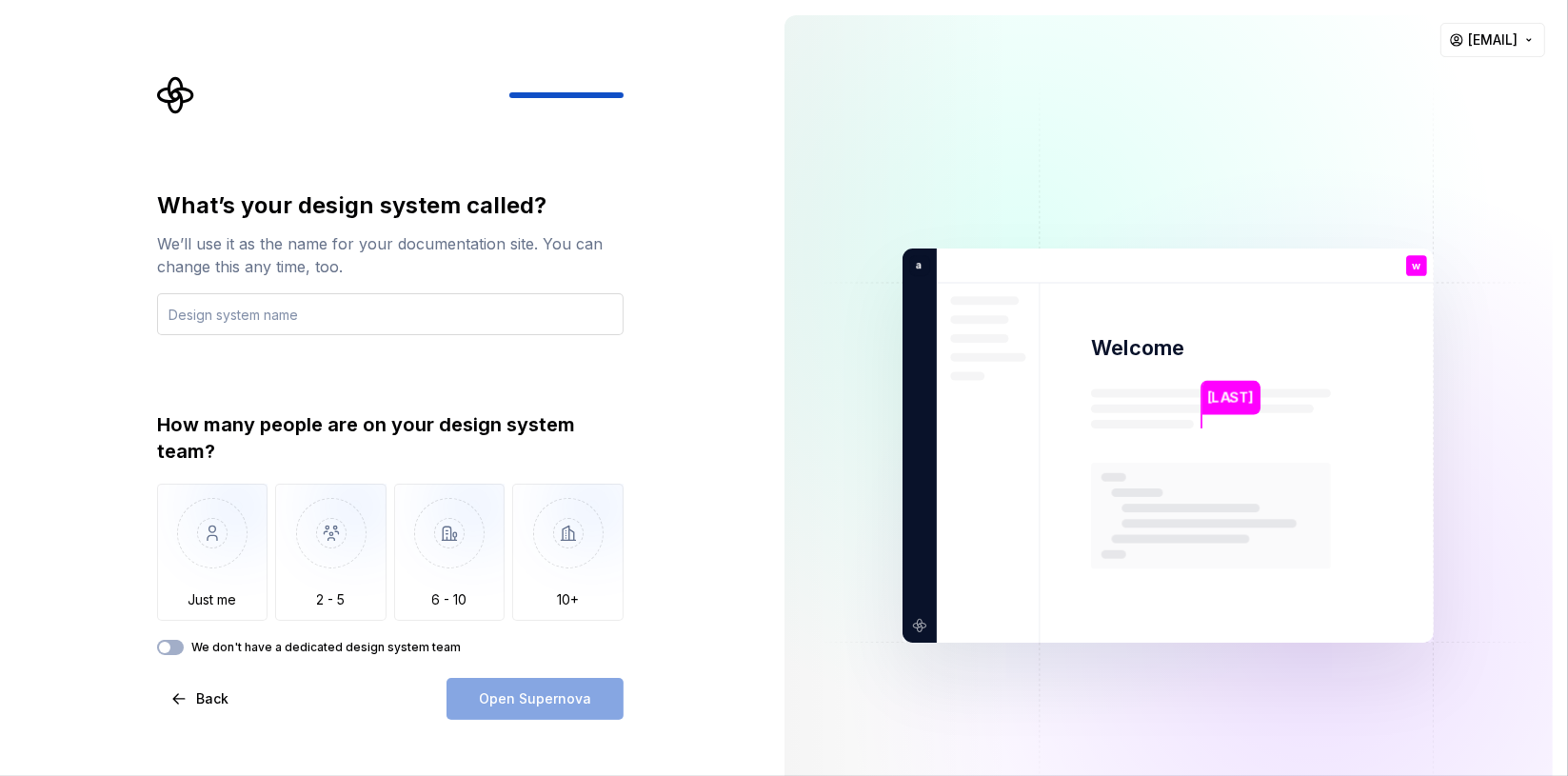 click at bounding box center (390, 314) 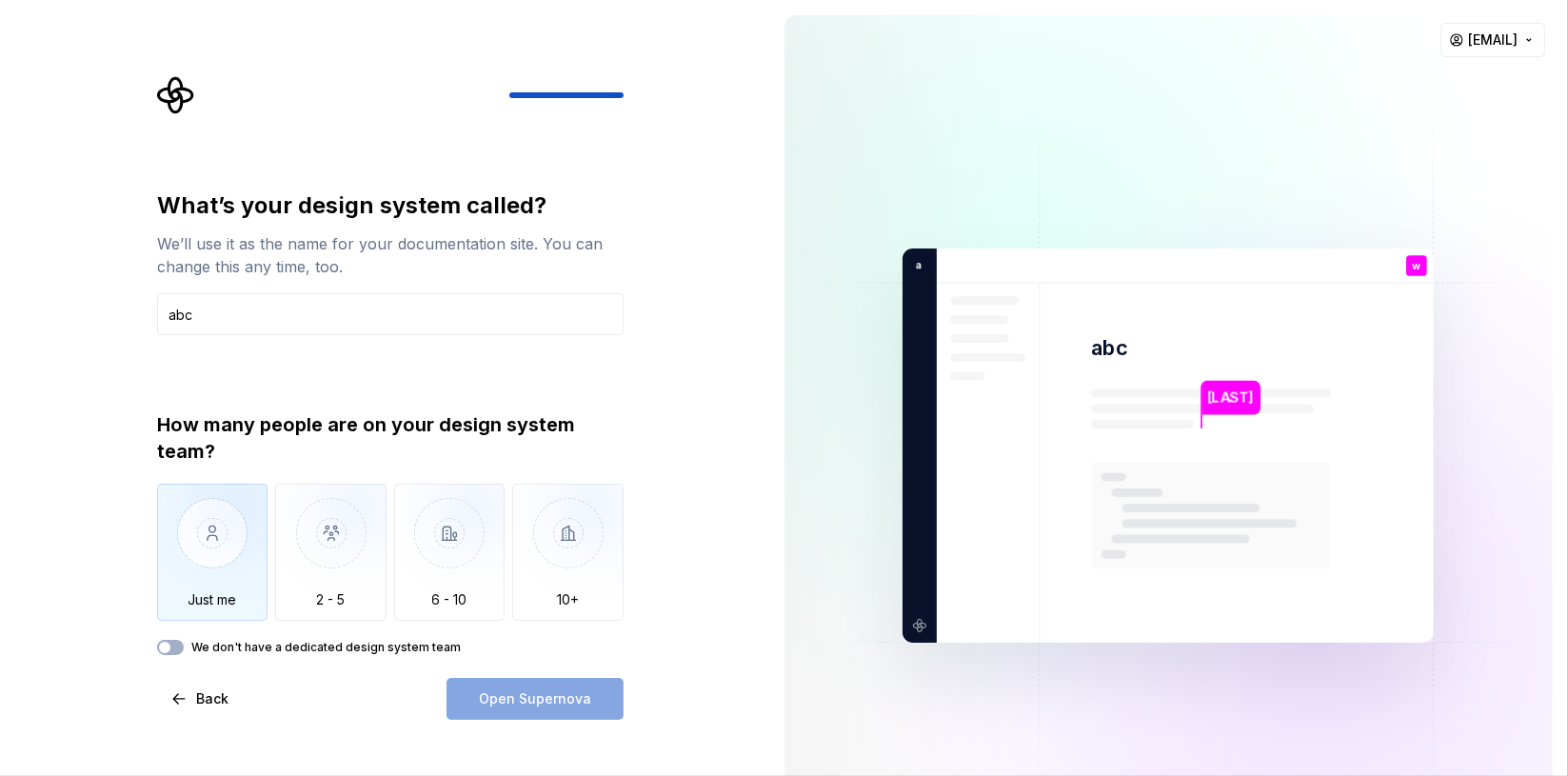 type on "abc" 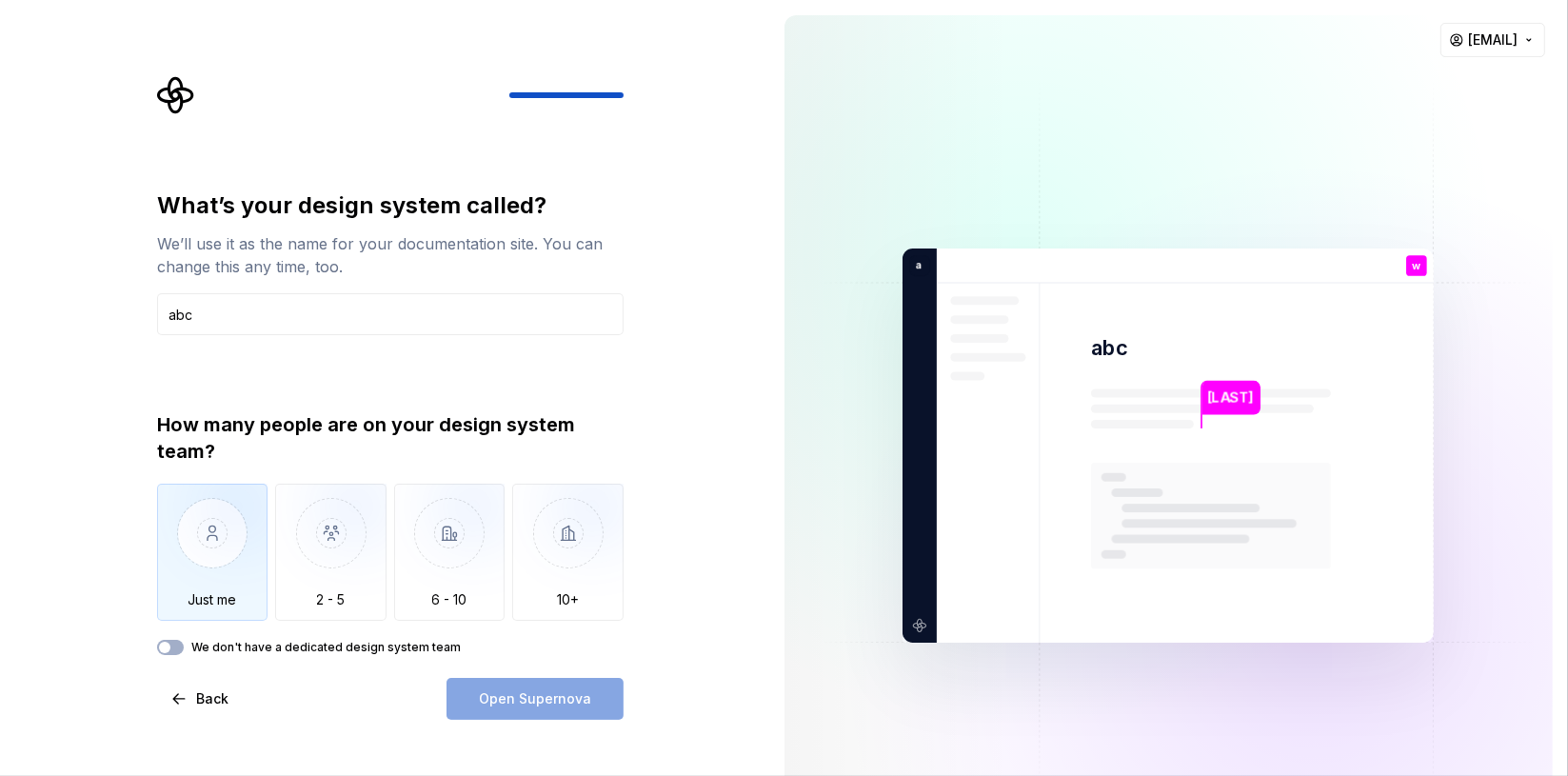 click at bounding box center [212, 547] 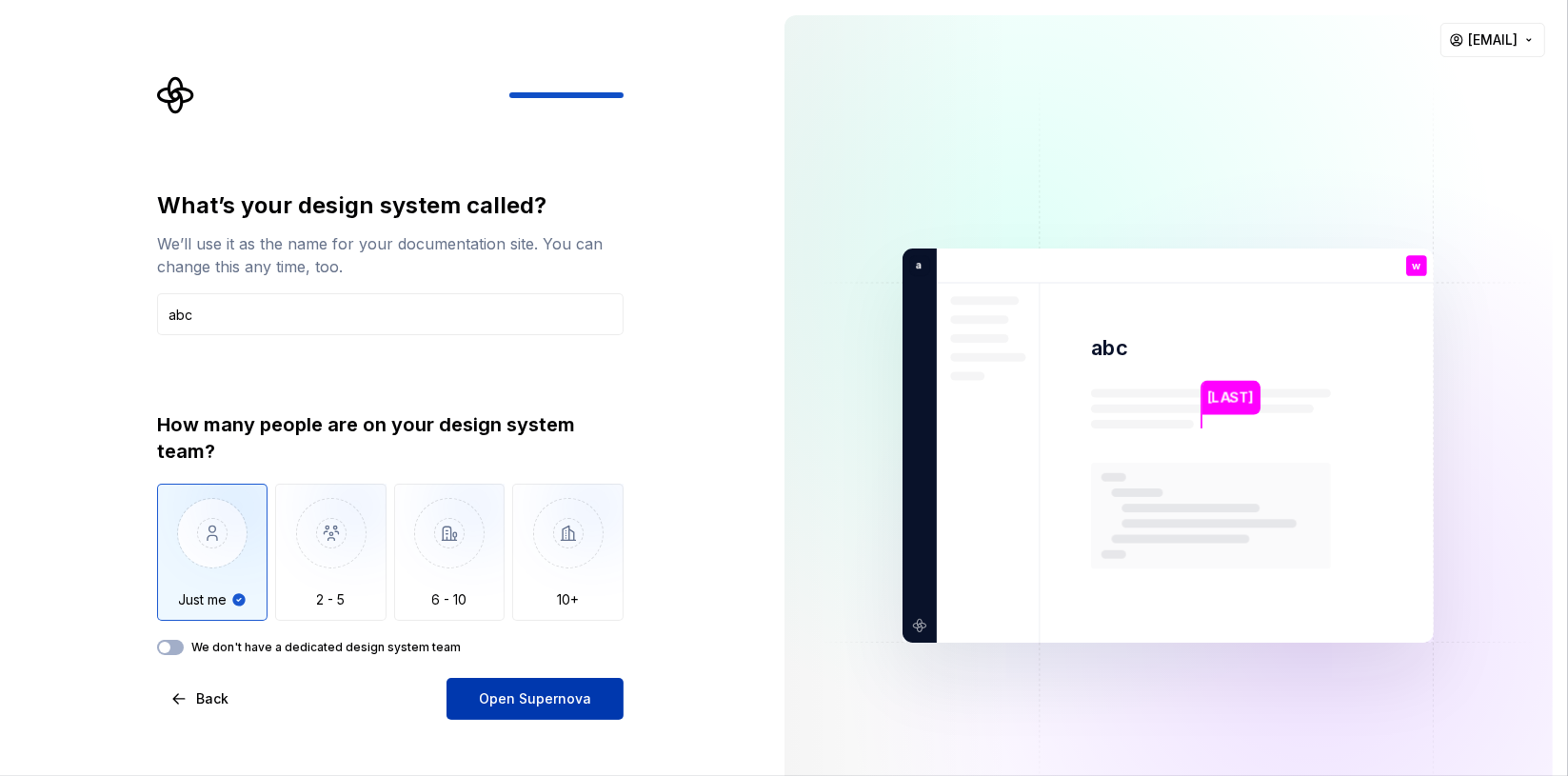 click on "Open Supernova" at bounding box center (535, 699) 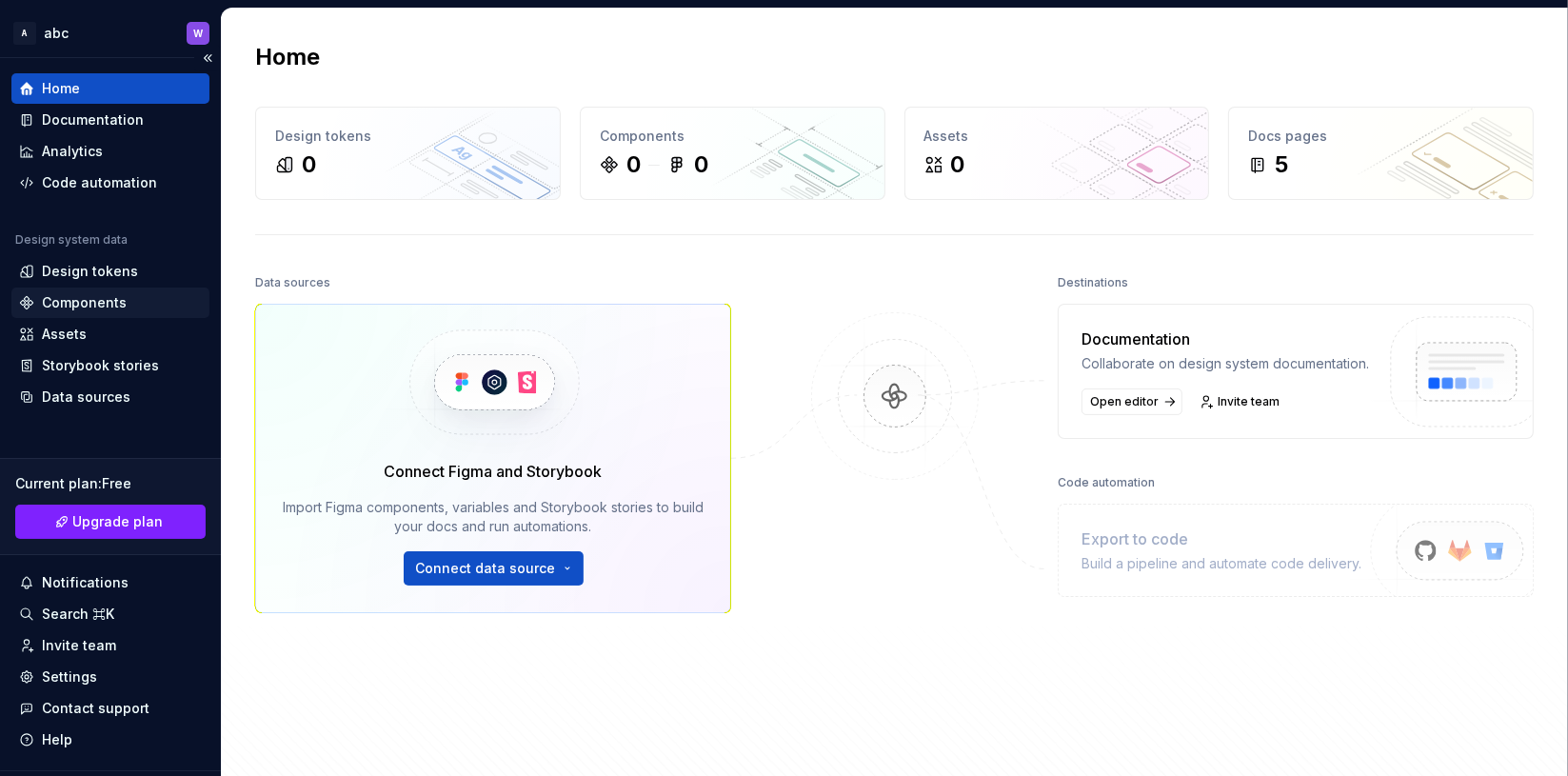 click on "Components" at bounding box center [110, 303] 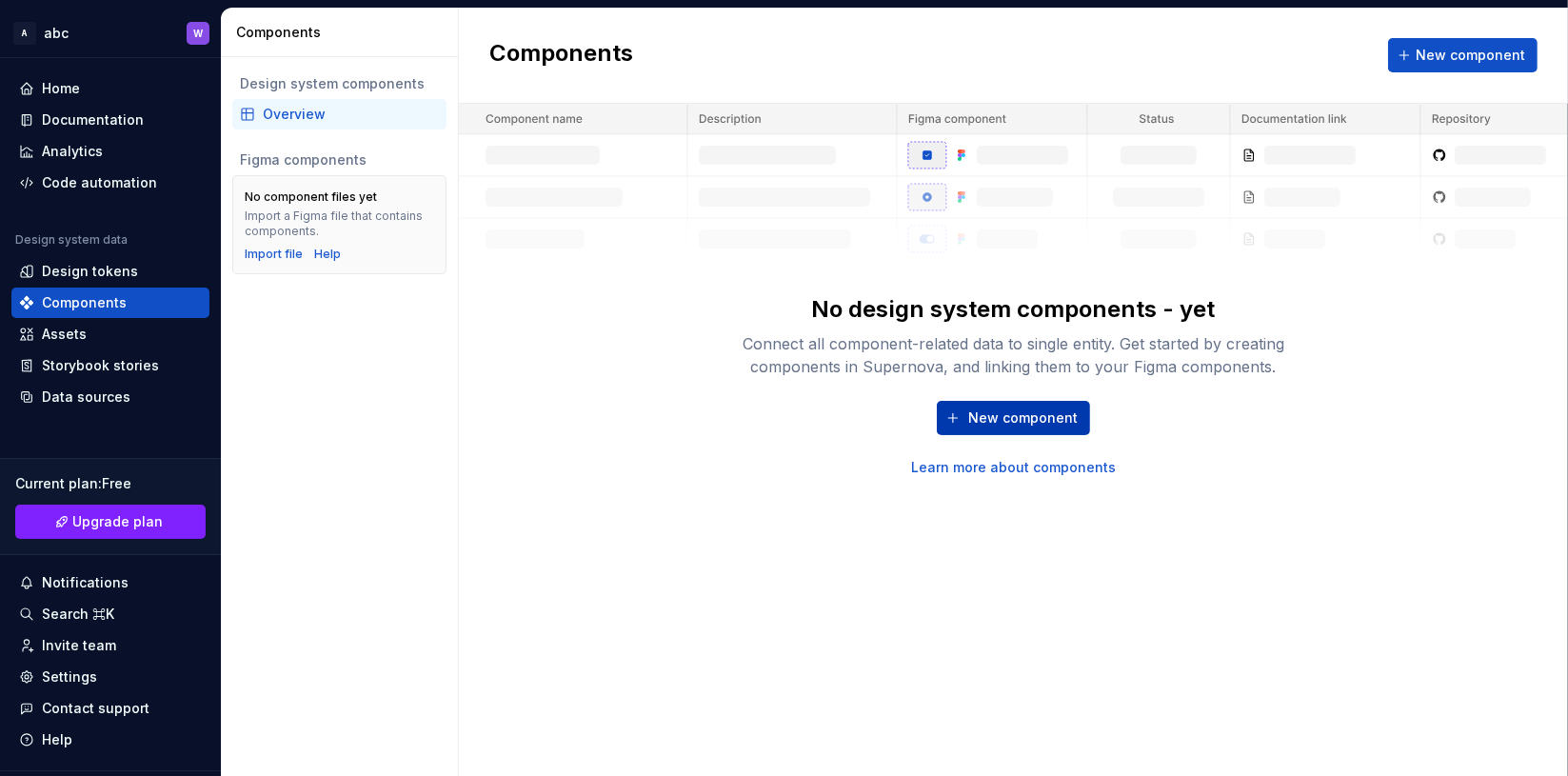click on "New component" at bounding box center [1022, 418] 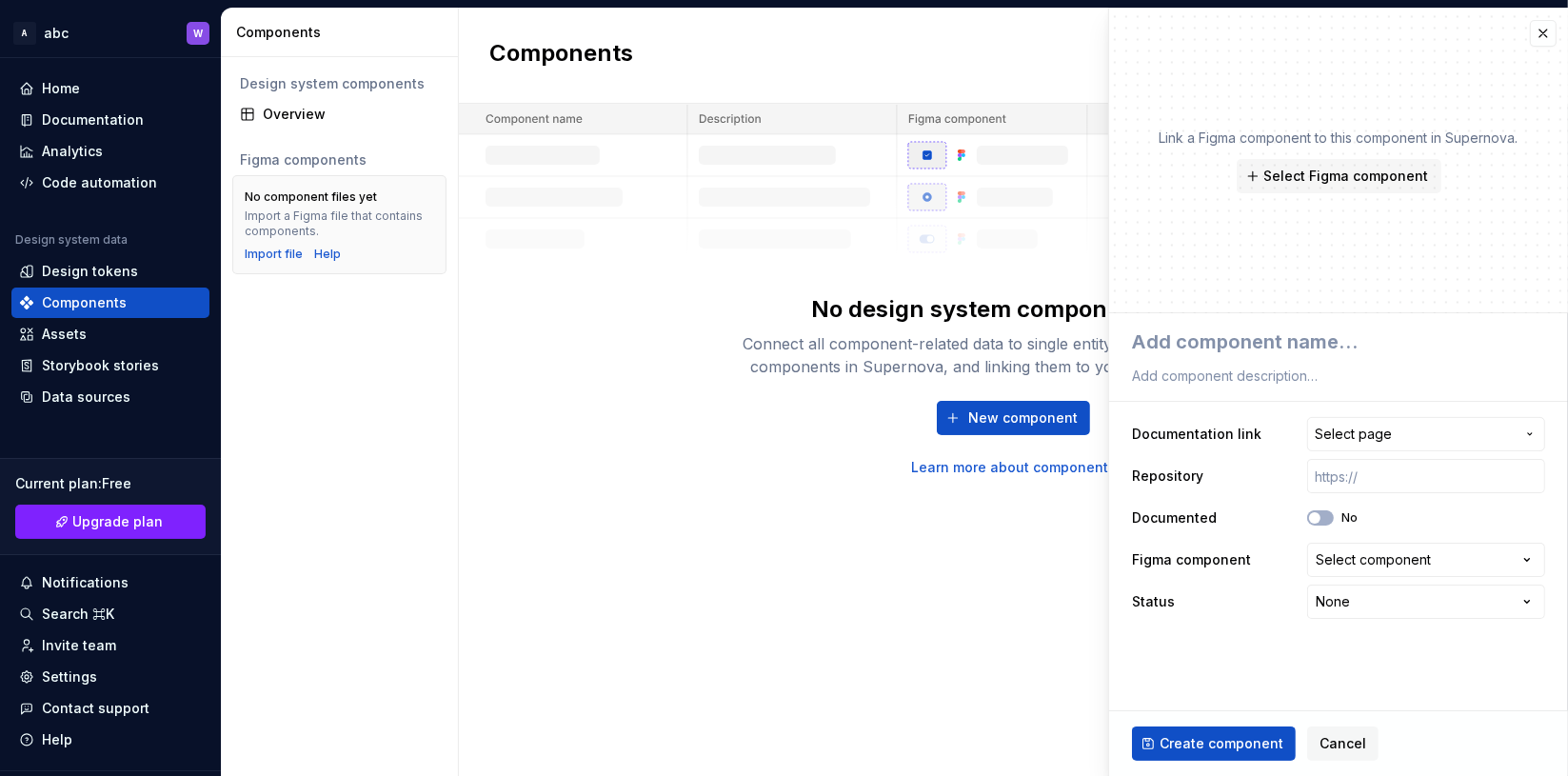 drag, startPoint x: 741, startPoint y: 328, endPoint x: 667, endPoint y: 295, distance: 81.02469 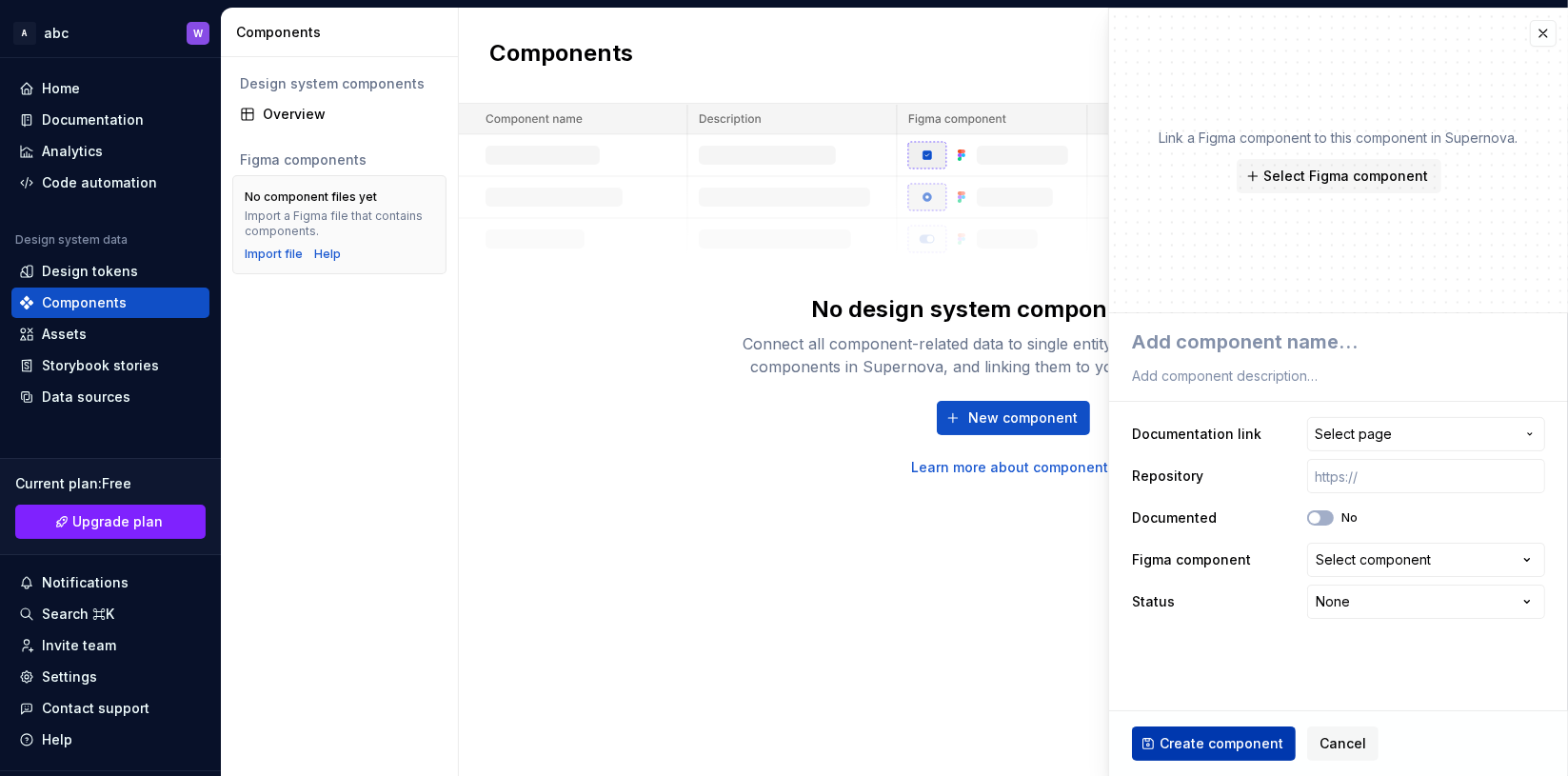 click on "Create component" at bounding box center (1221, 744) 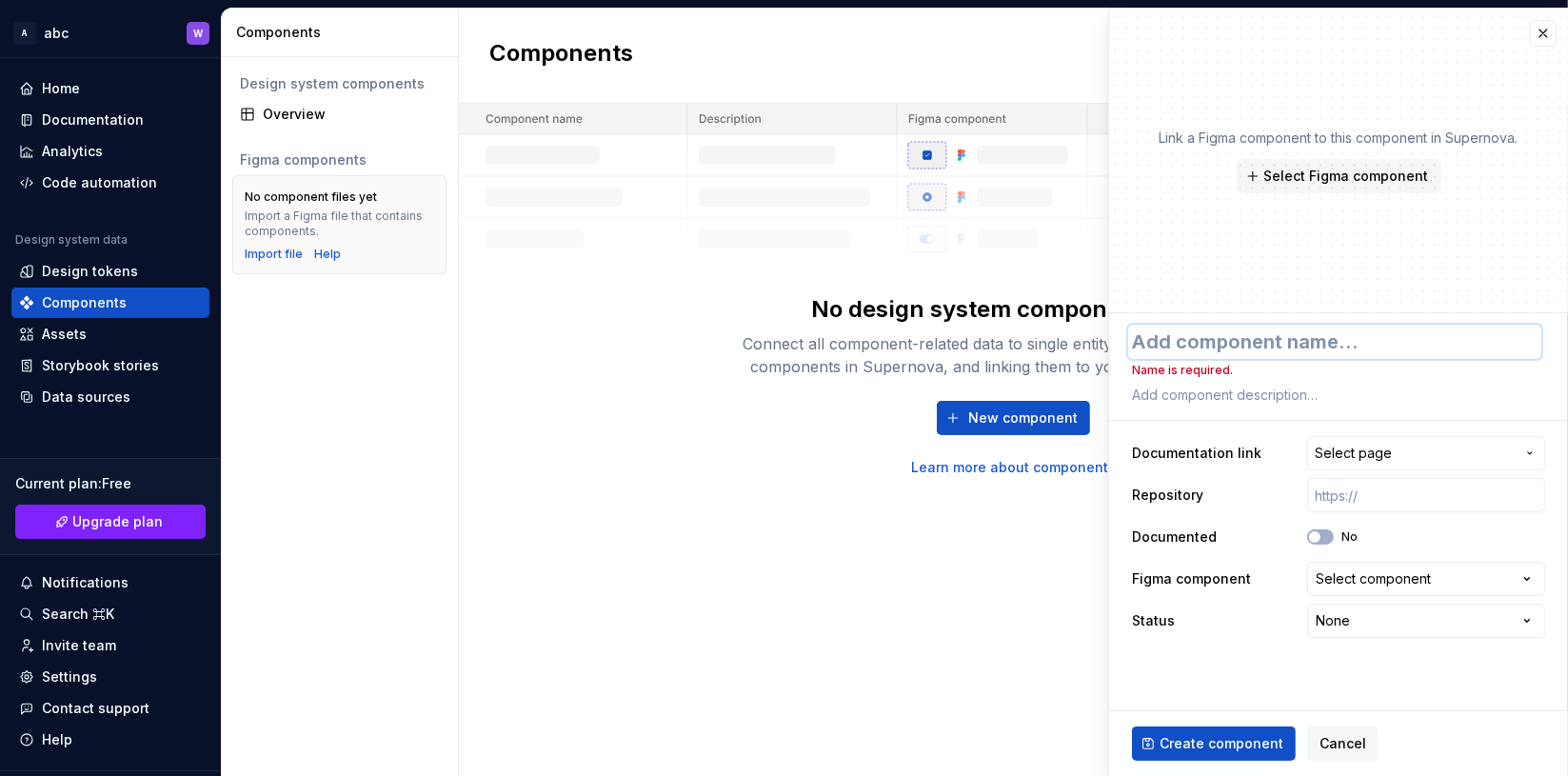 type on "B" 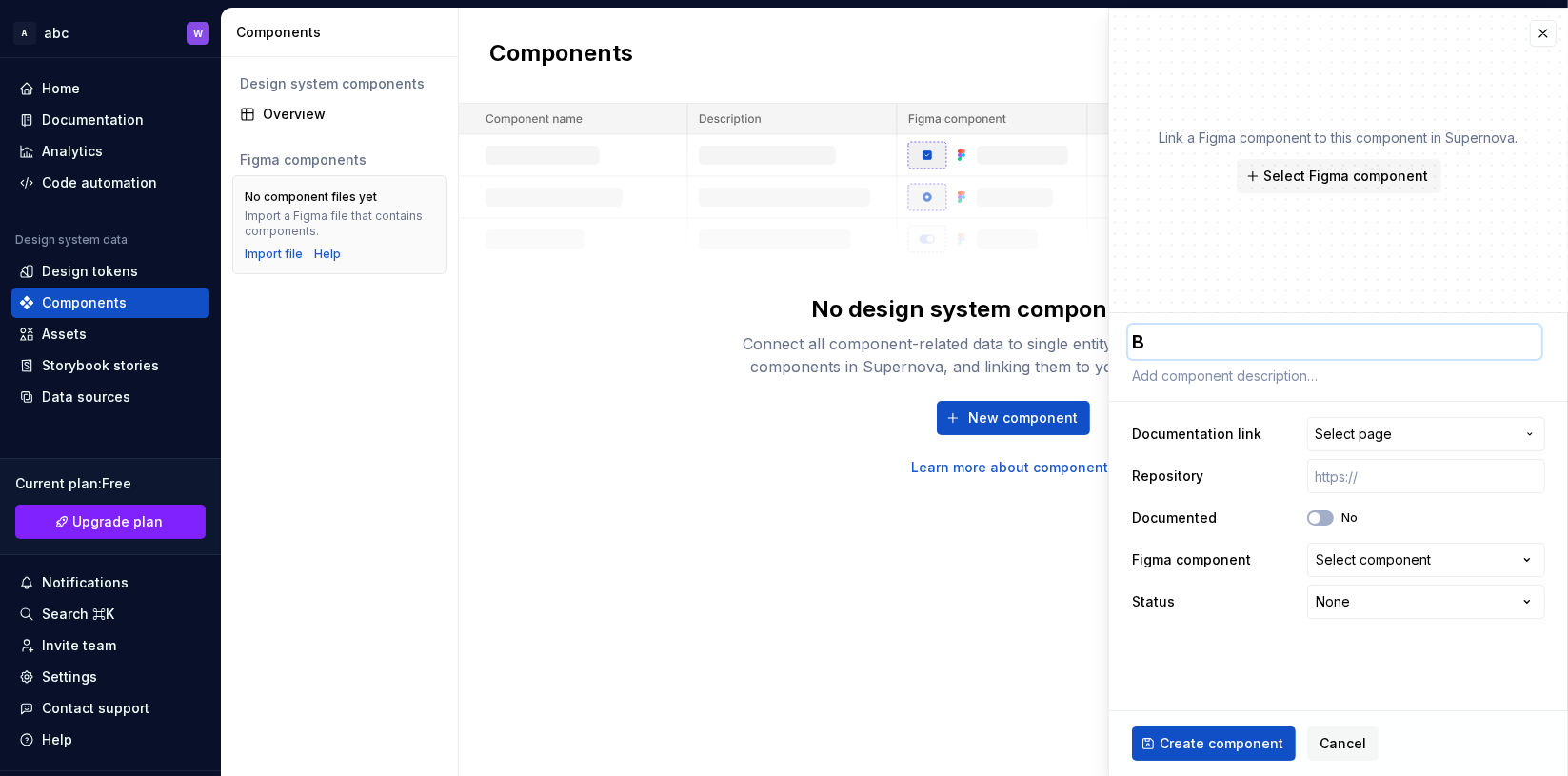 type on "Be" 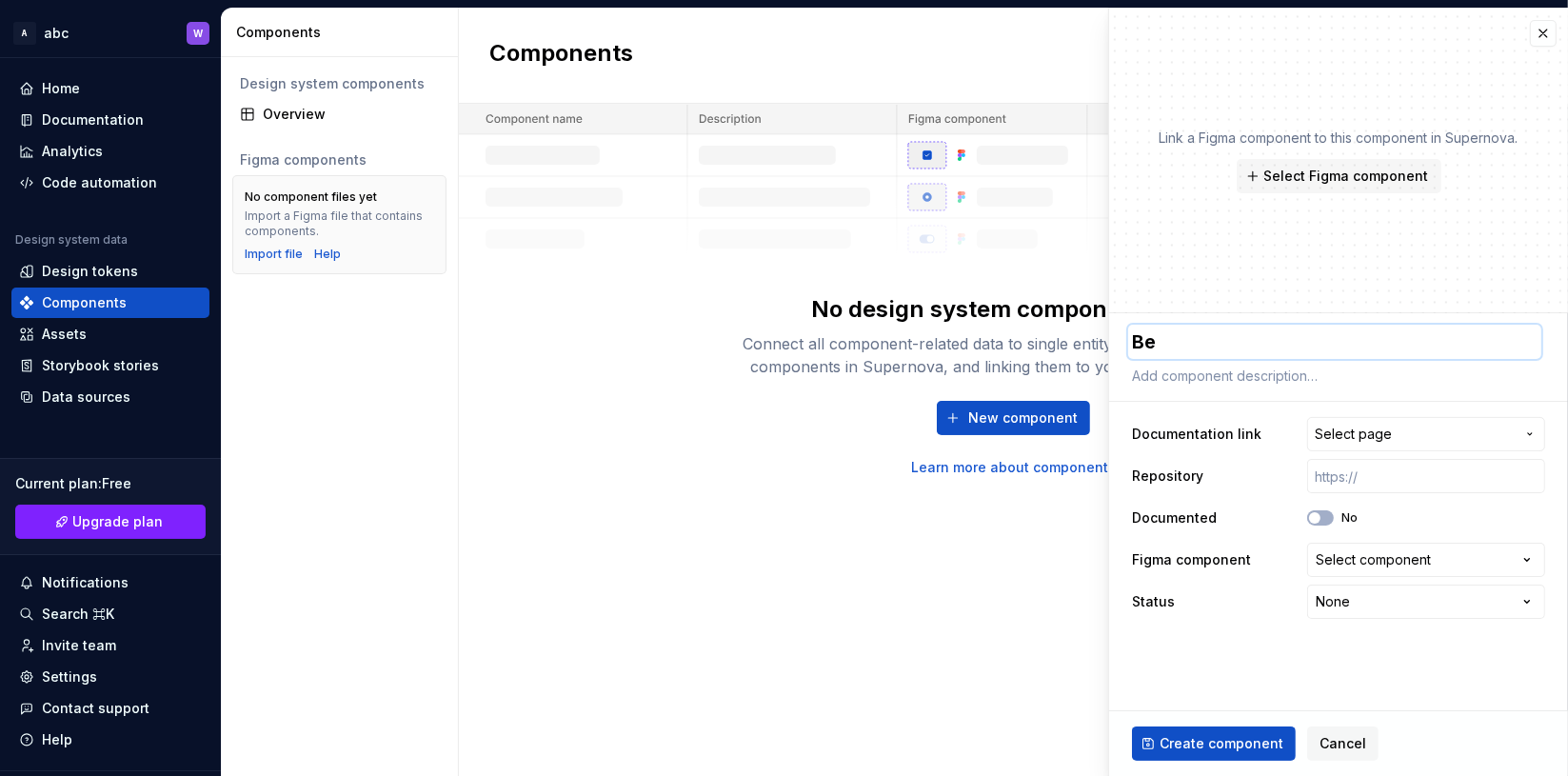 type on "[FIRST]" 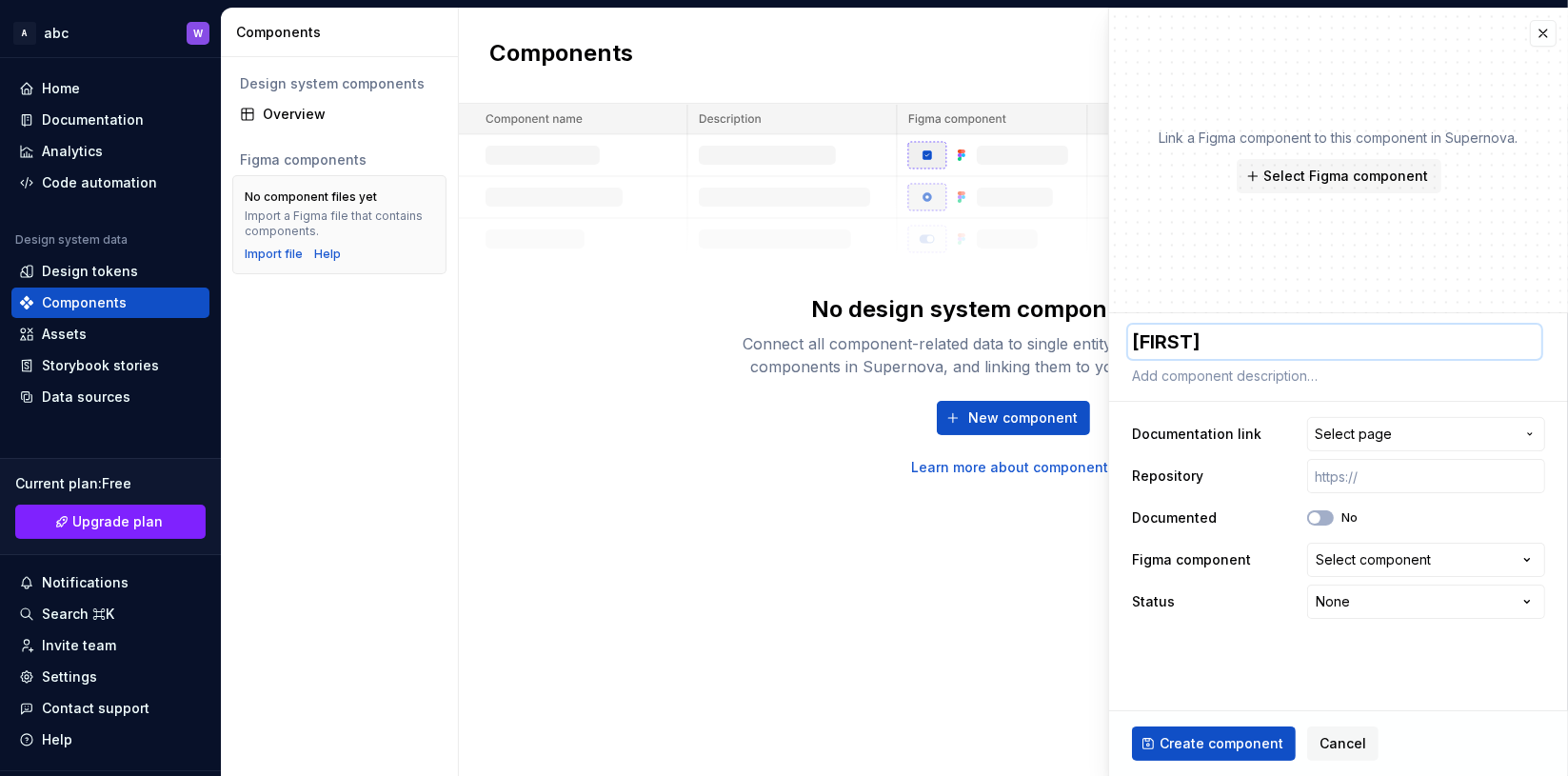 type on "Bene" 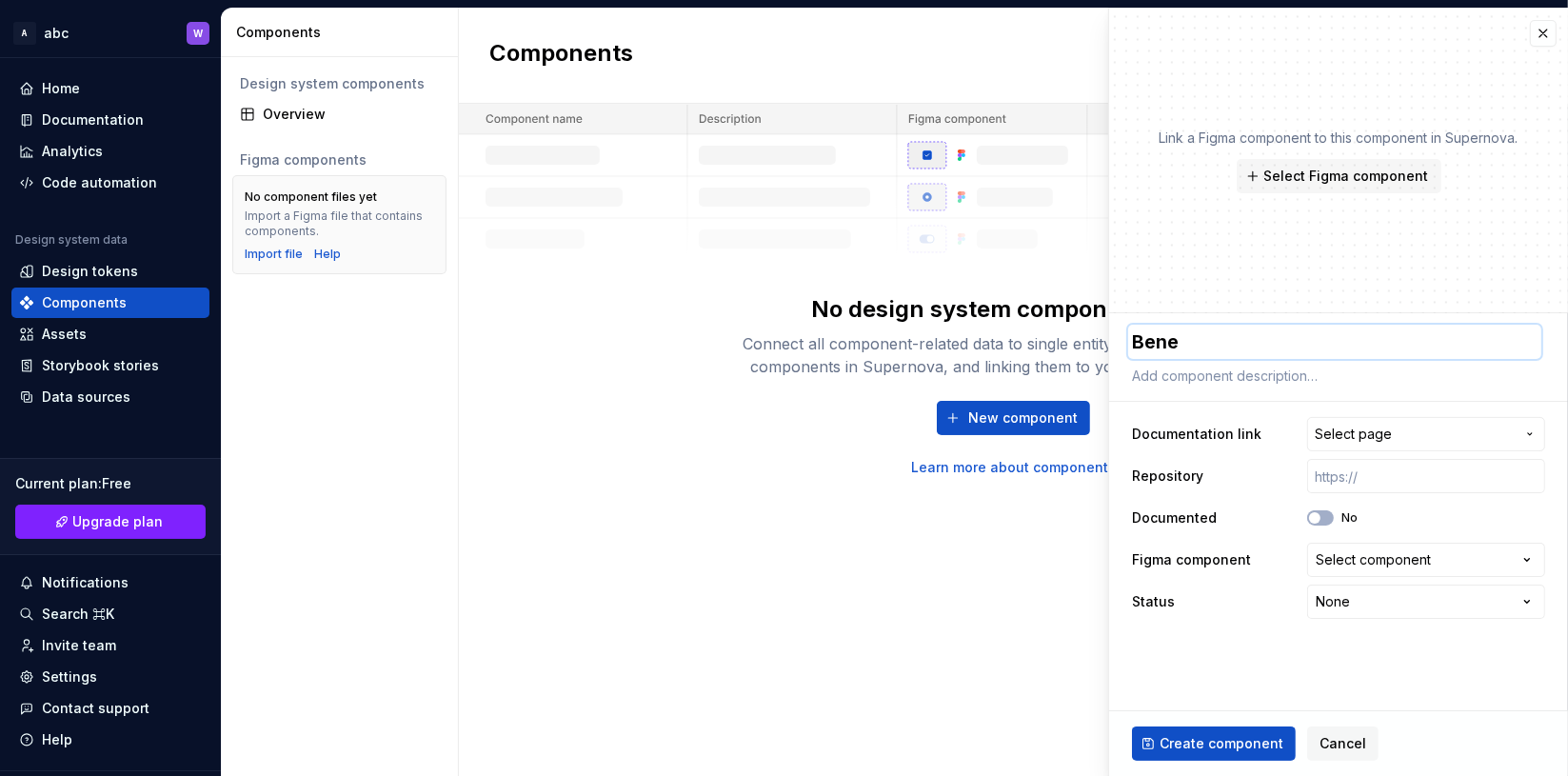 type on "Benef" 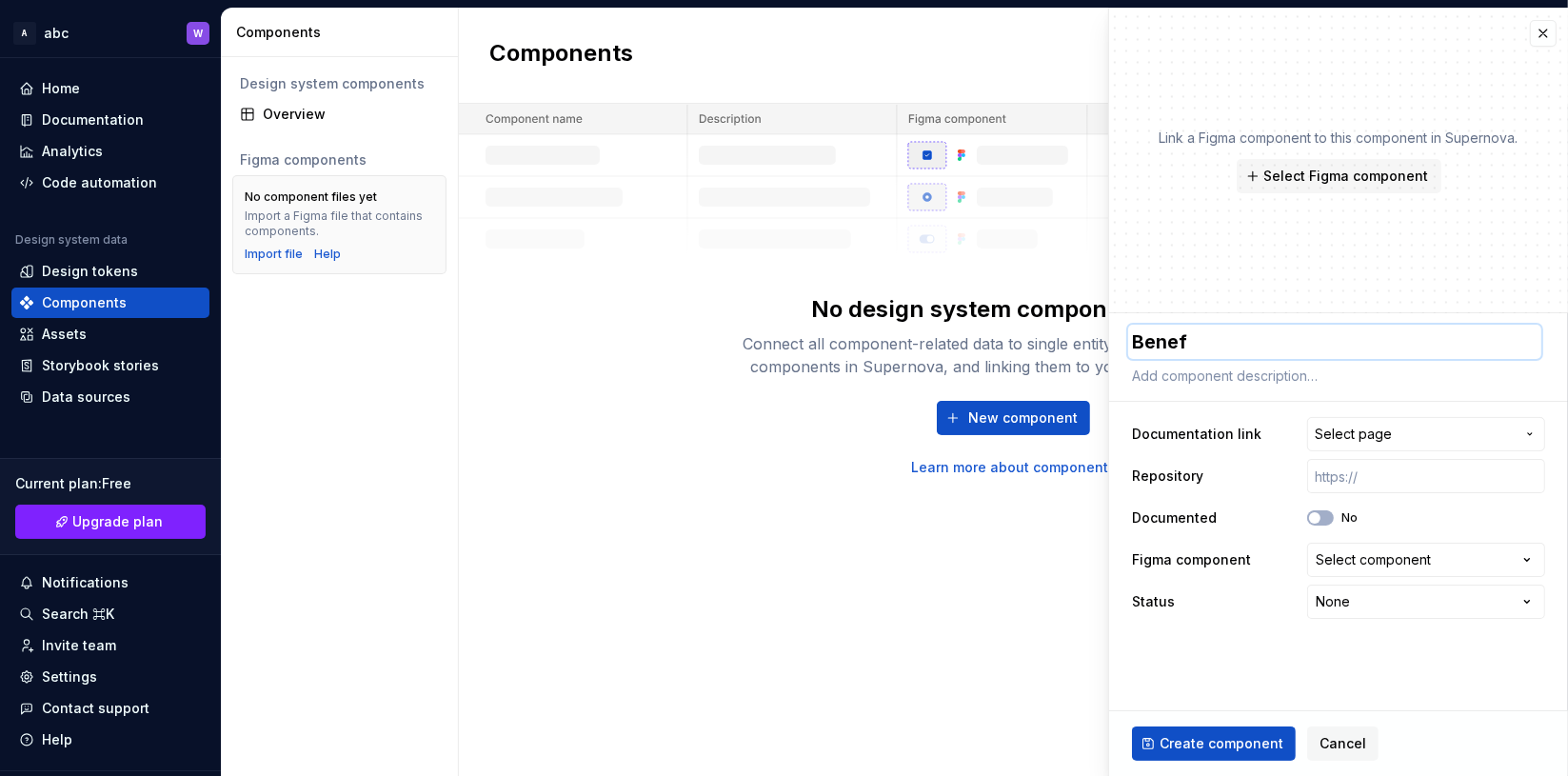type on "Benefi" 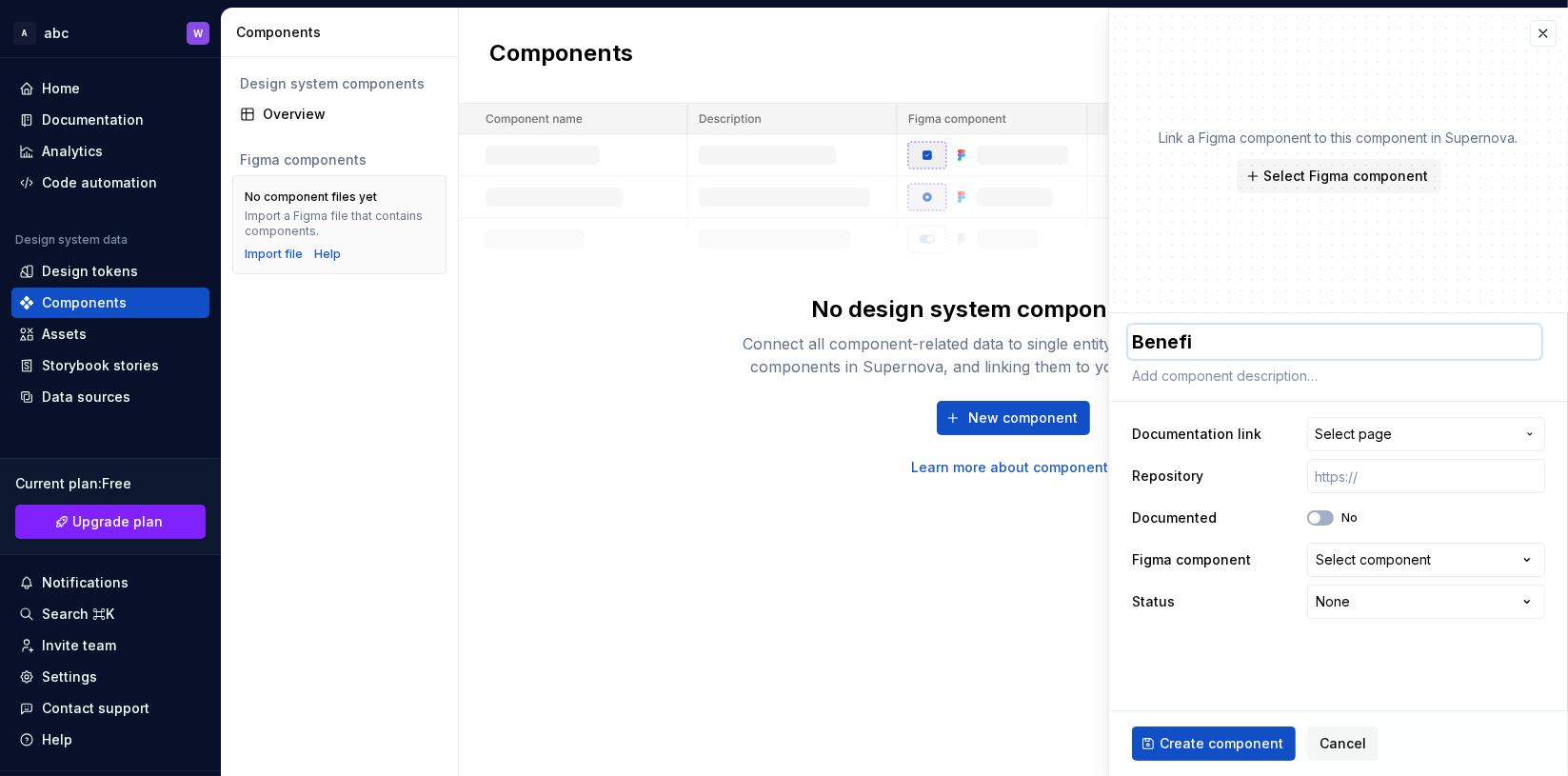 type on "Benefic" 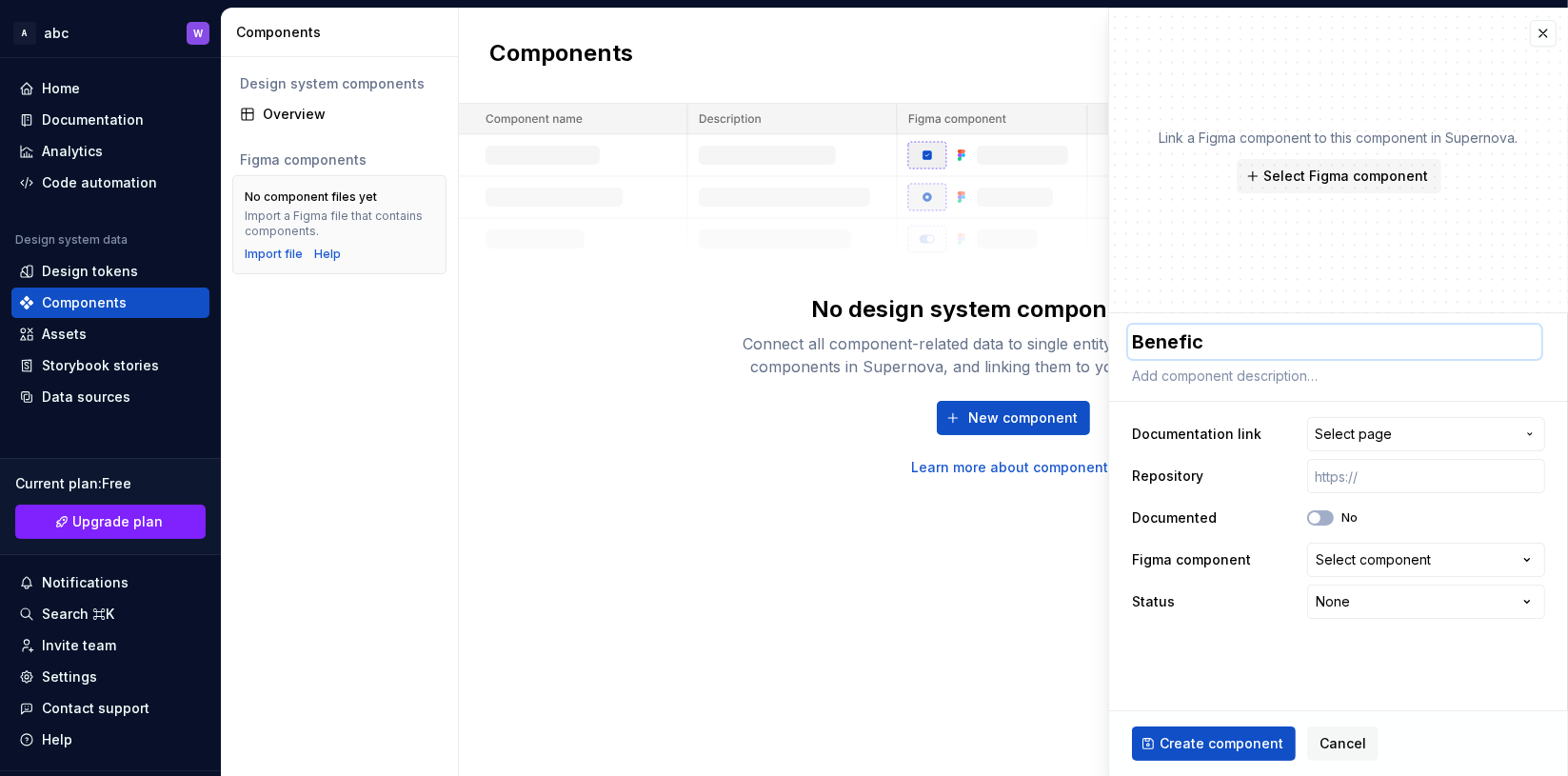 type on "Benefici" 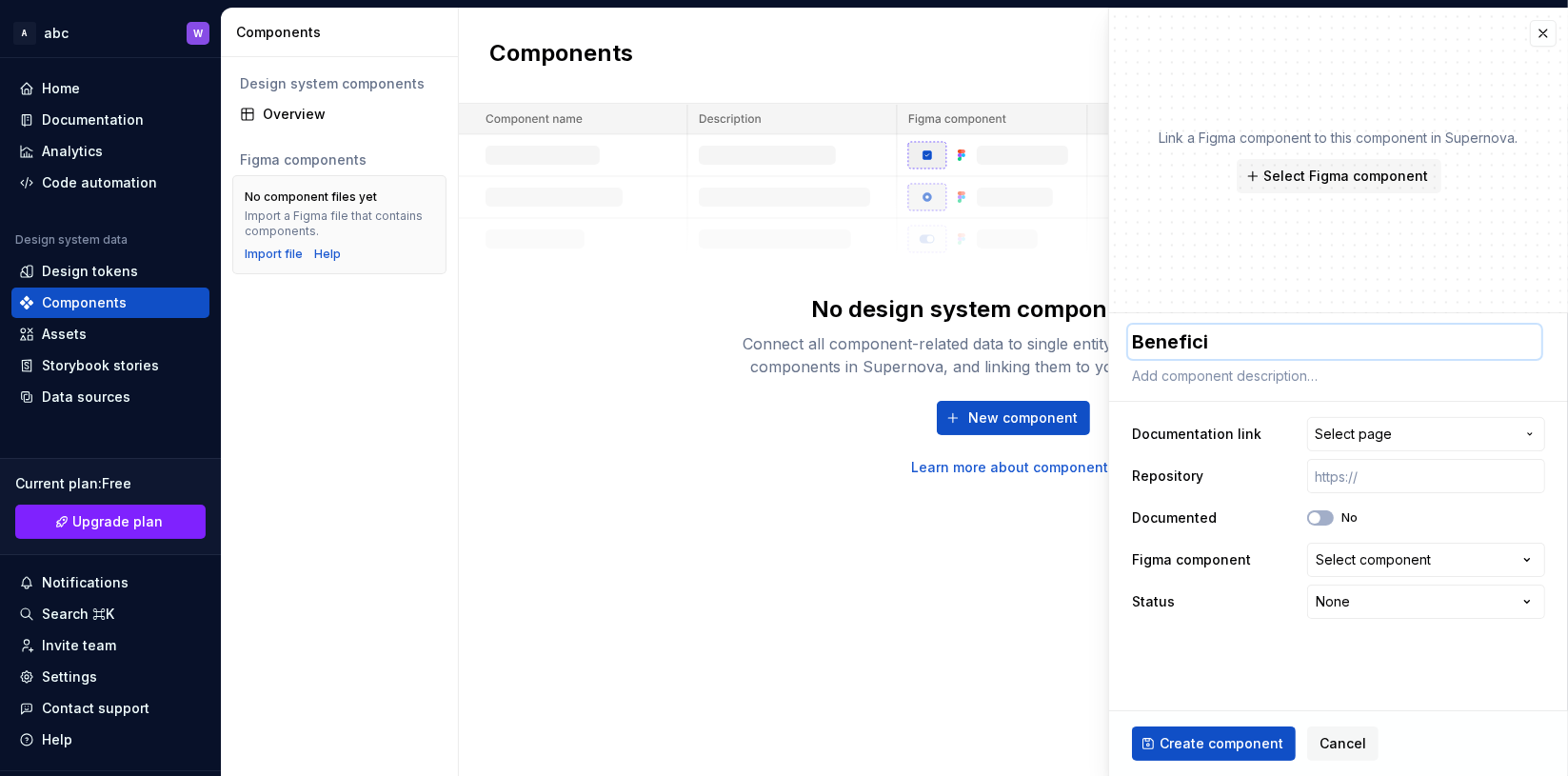 type on "Beneficia" 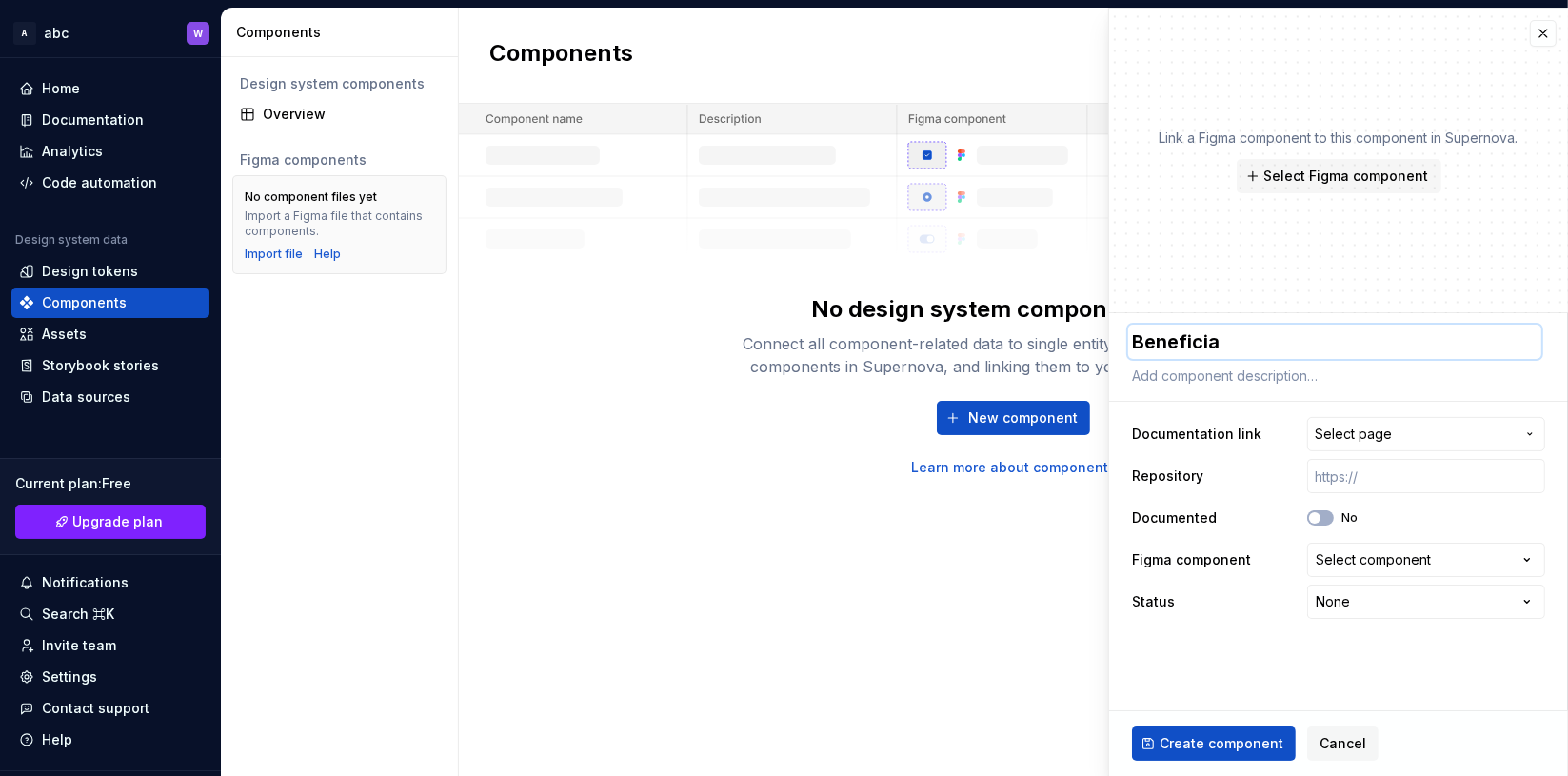 type on "Beneficiar" 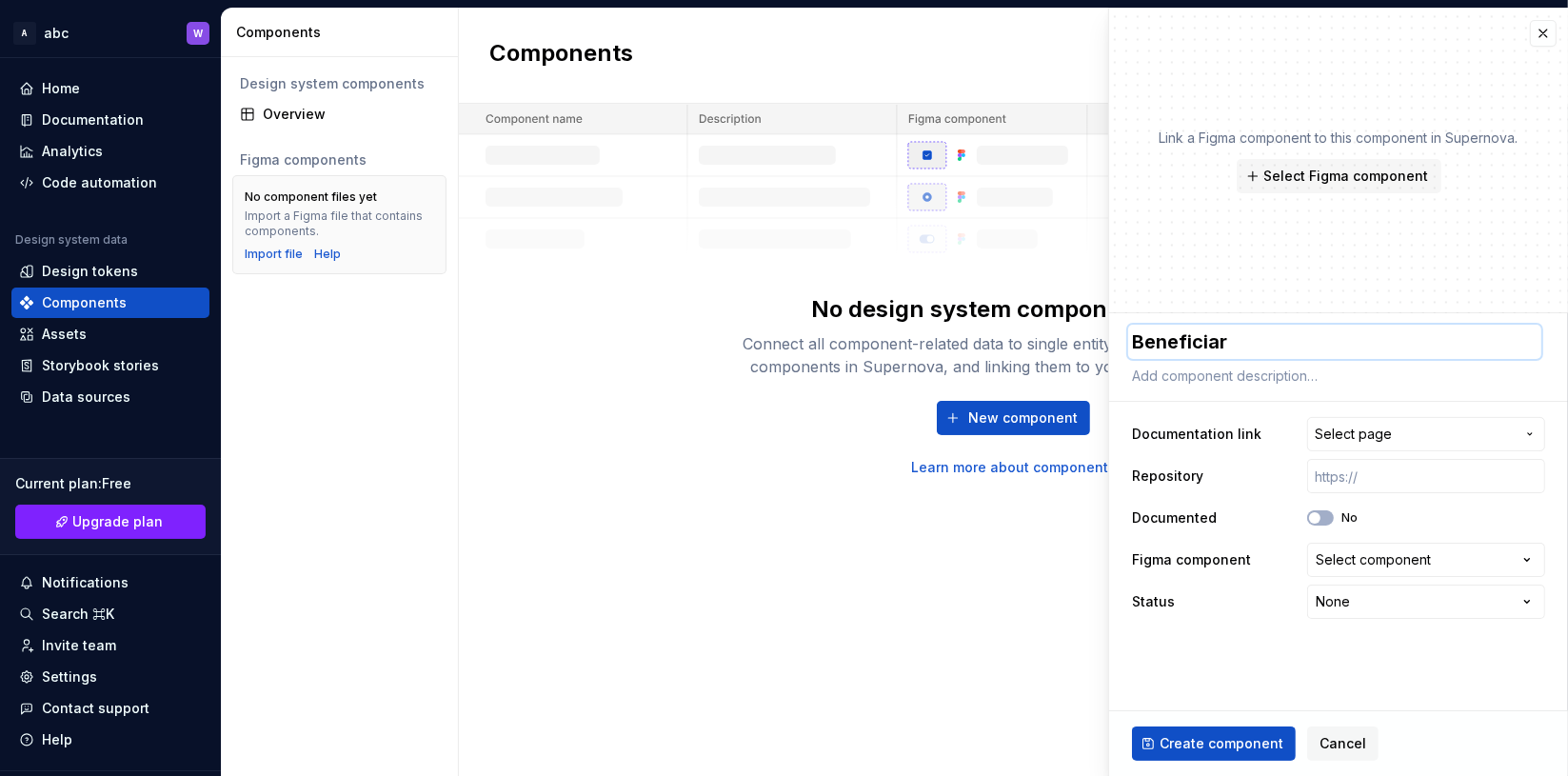 type on "[FIRST]" 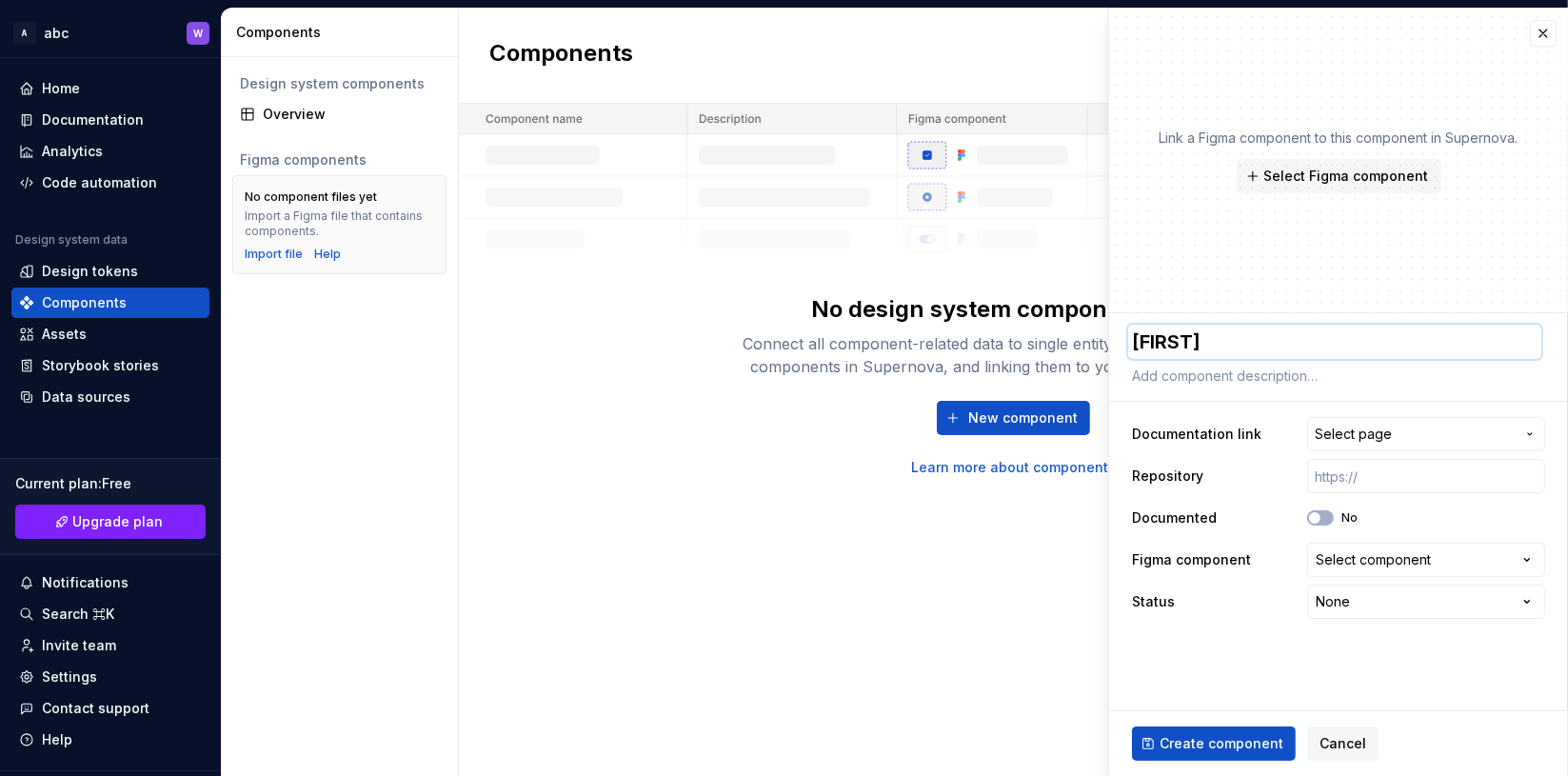 type on "[FIRST]" 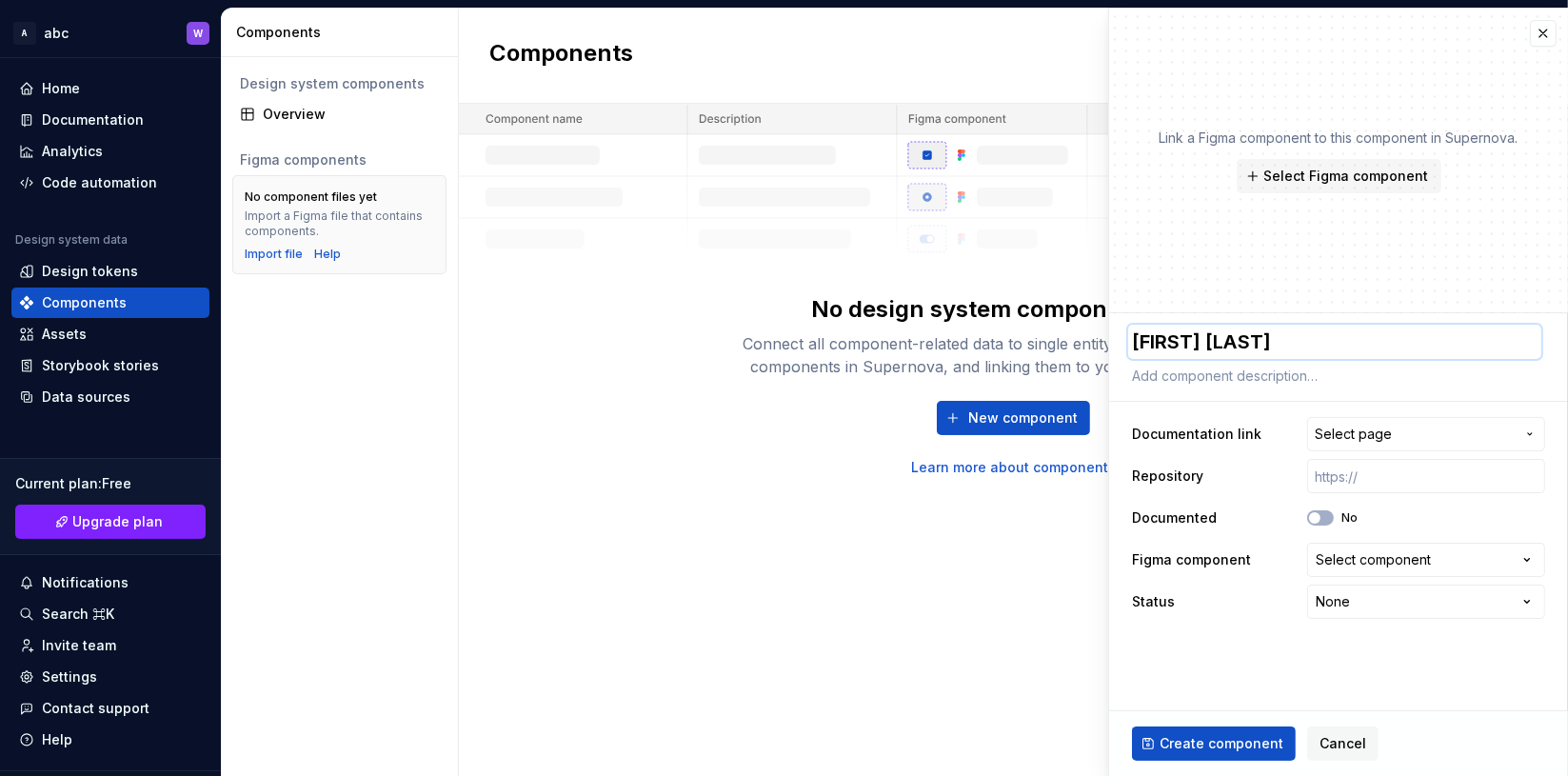 type on "[FIRST] [LAST]" 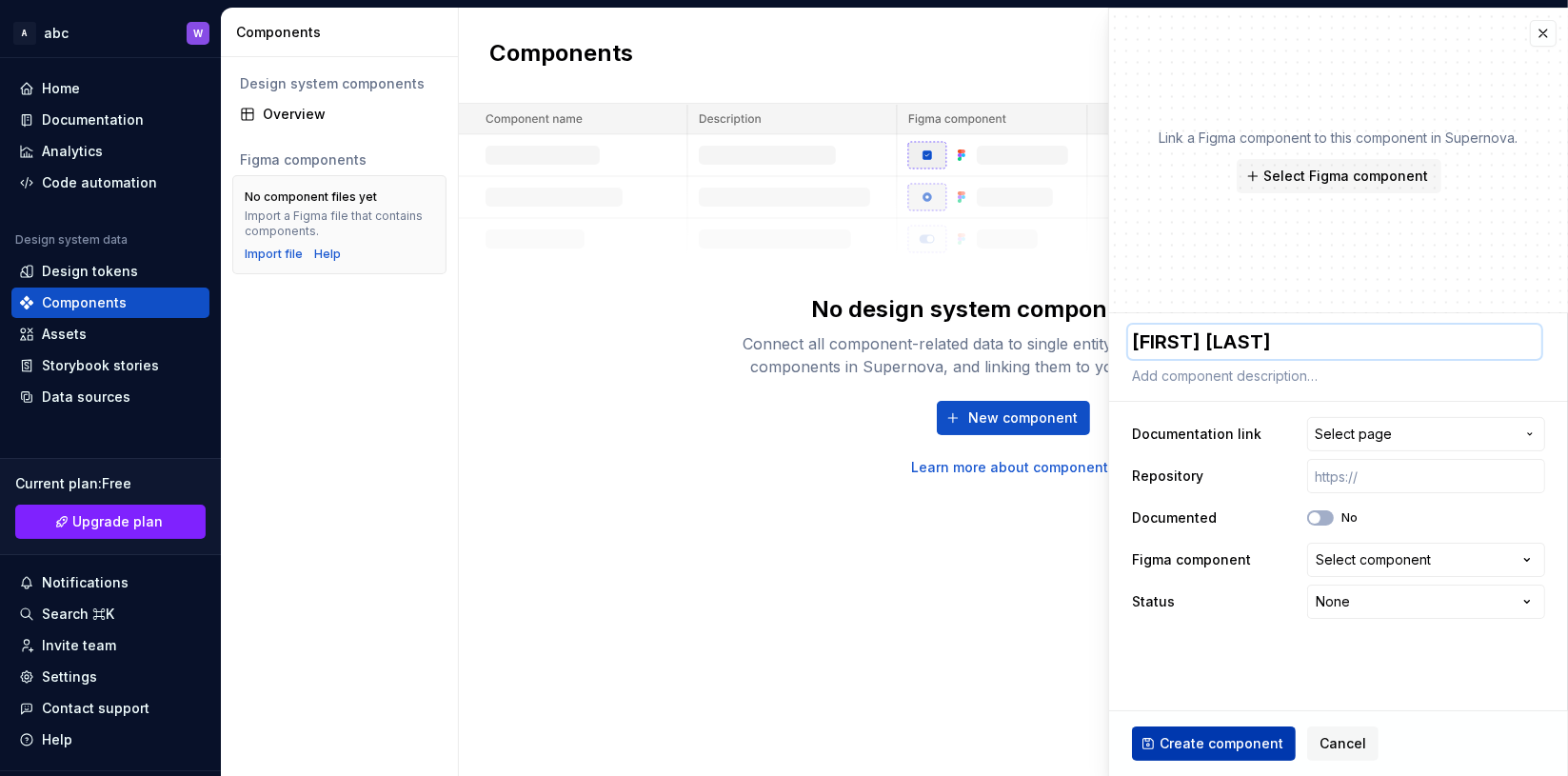 type on "[FIRST] [LAST]" 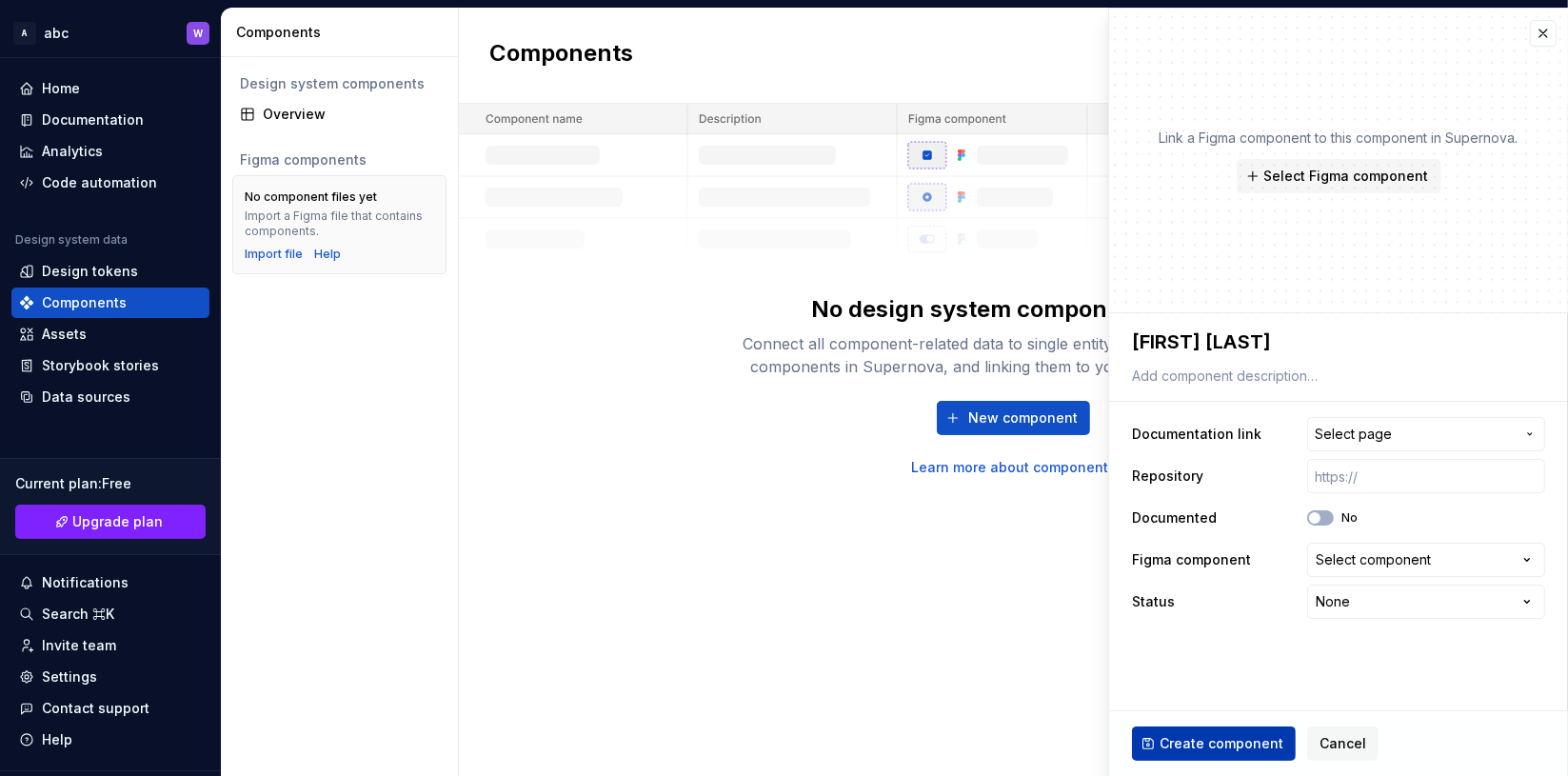 click on "Create component" at bounding box center (1214, 744) 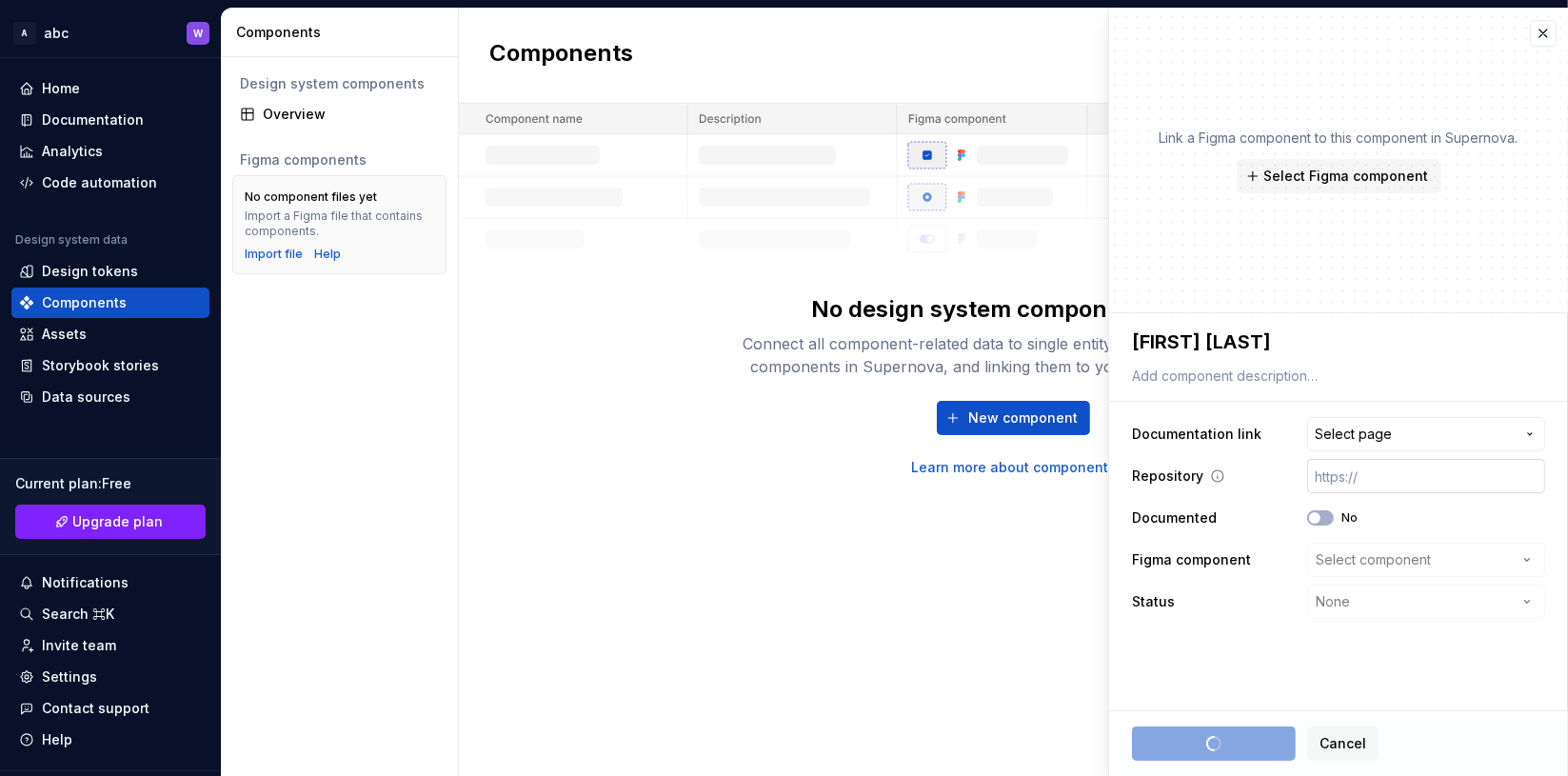 type on "*" 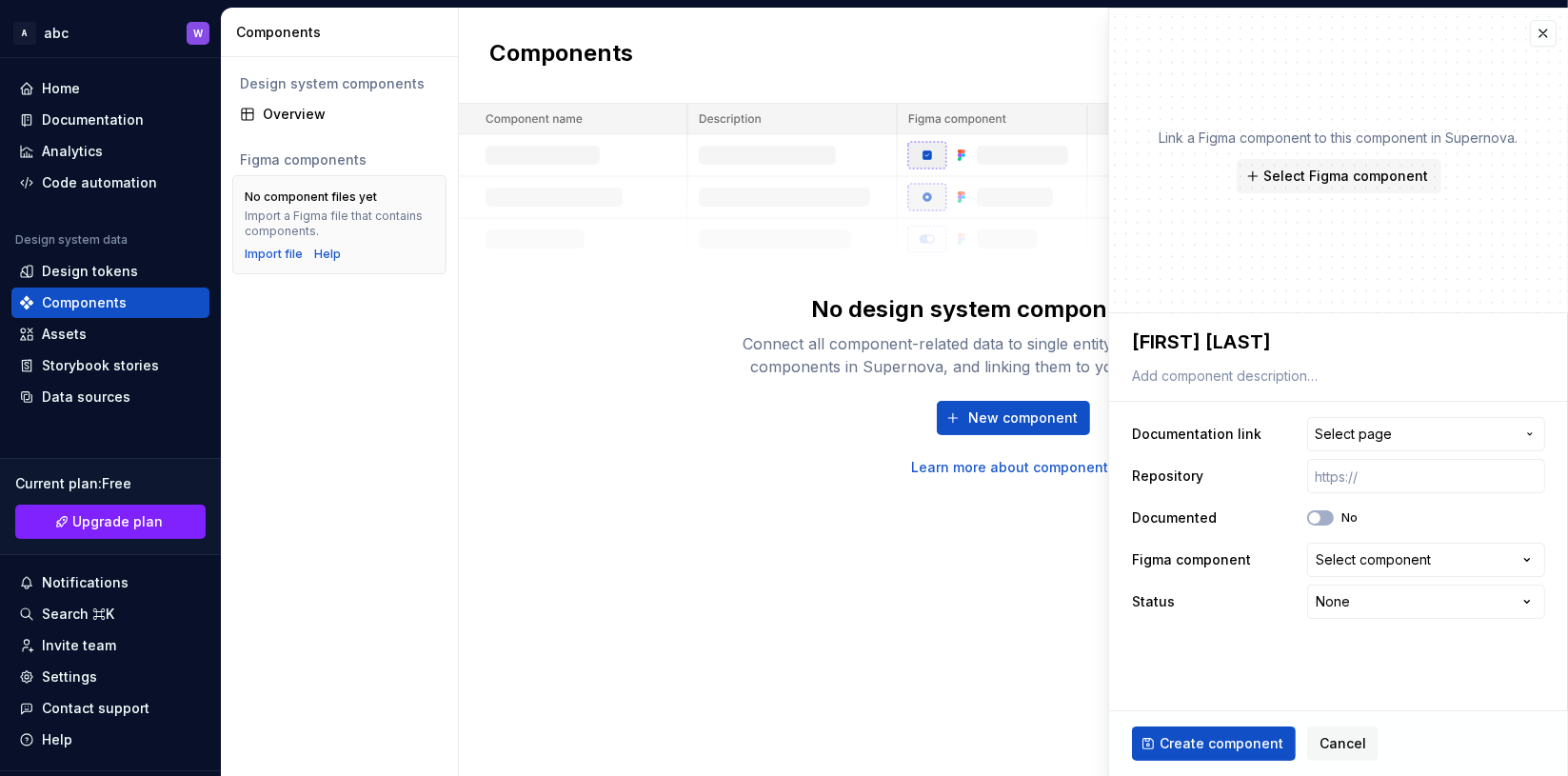 type 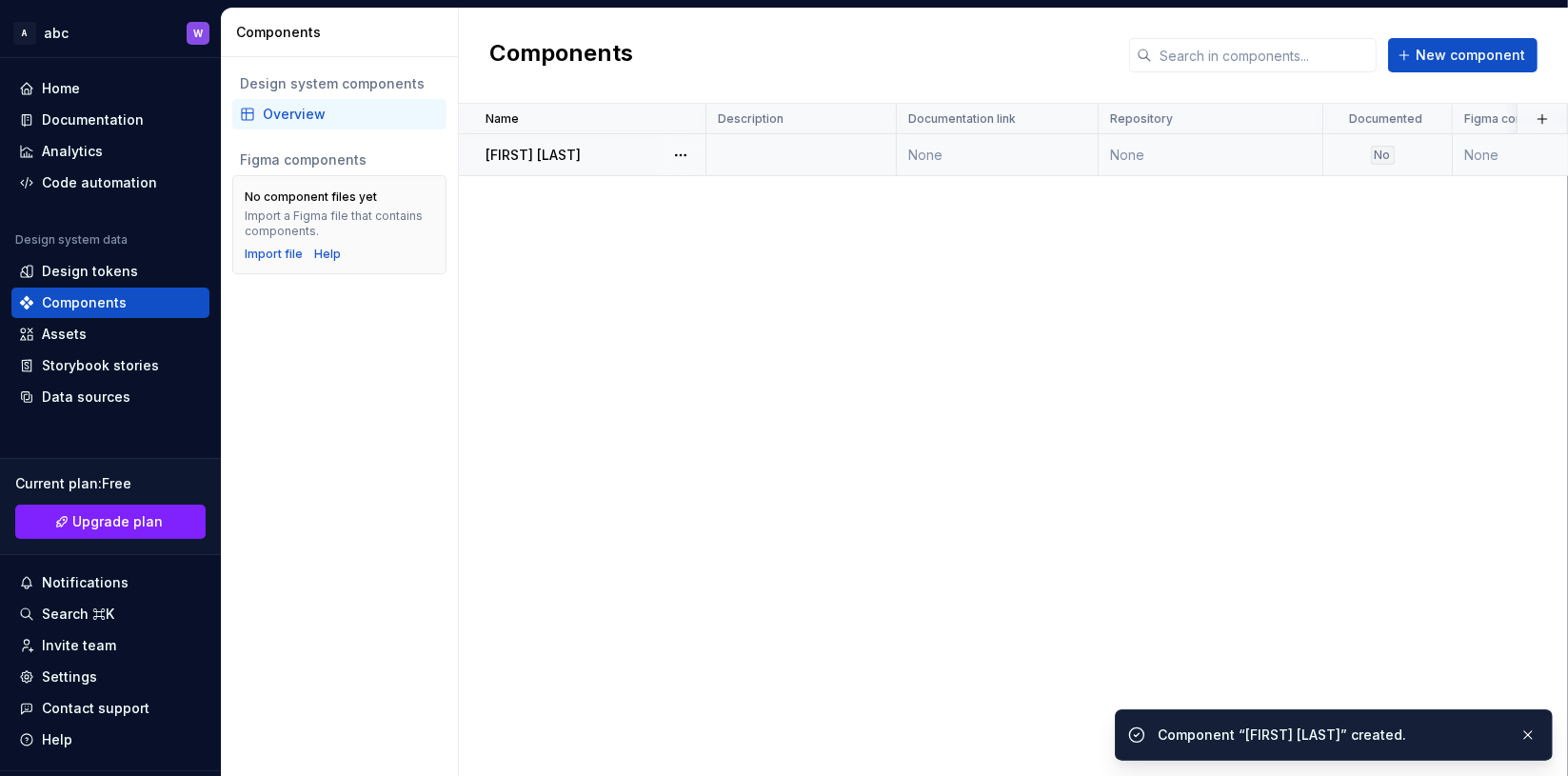 click on "[FIRST] [LAST]" at bounding box center [533, 155] 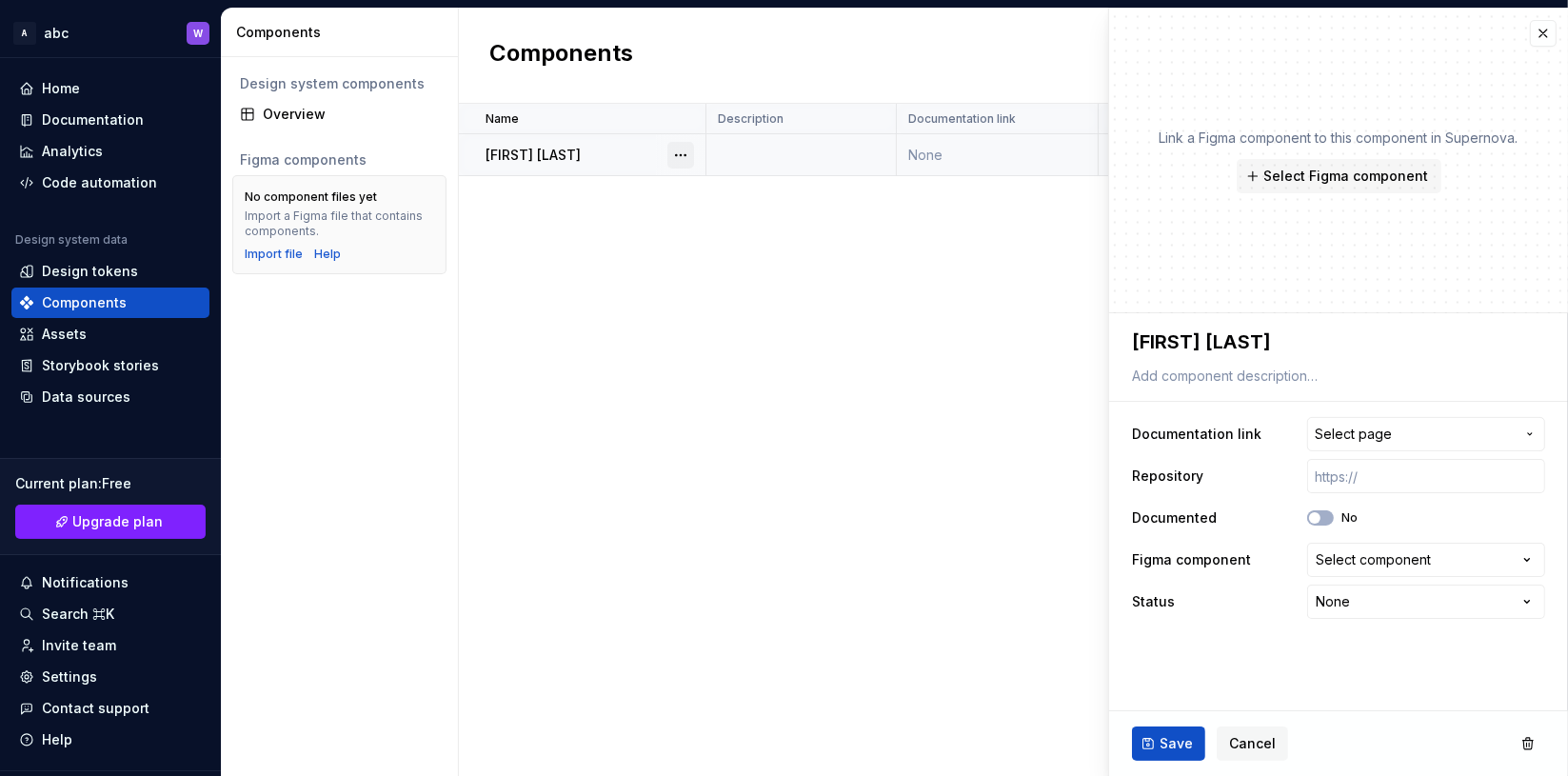 click at bounding box center (681, 155) 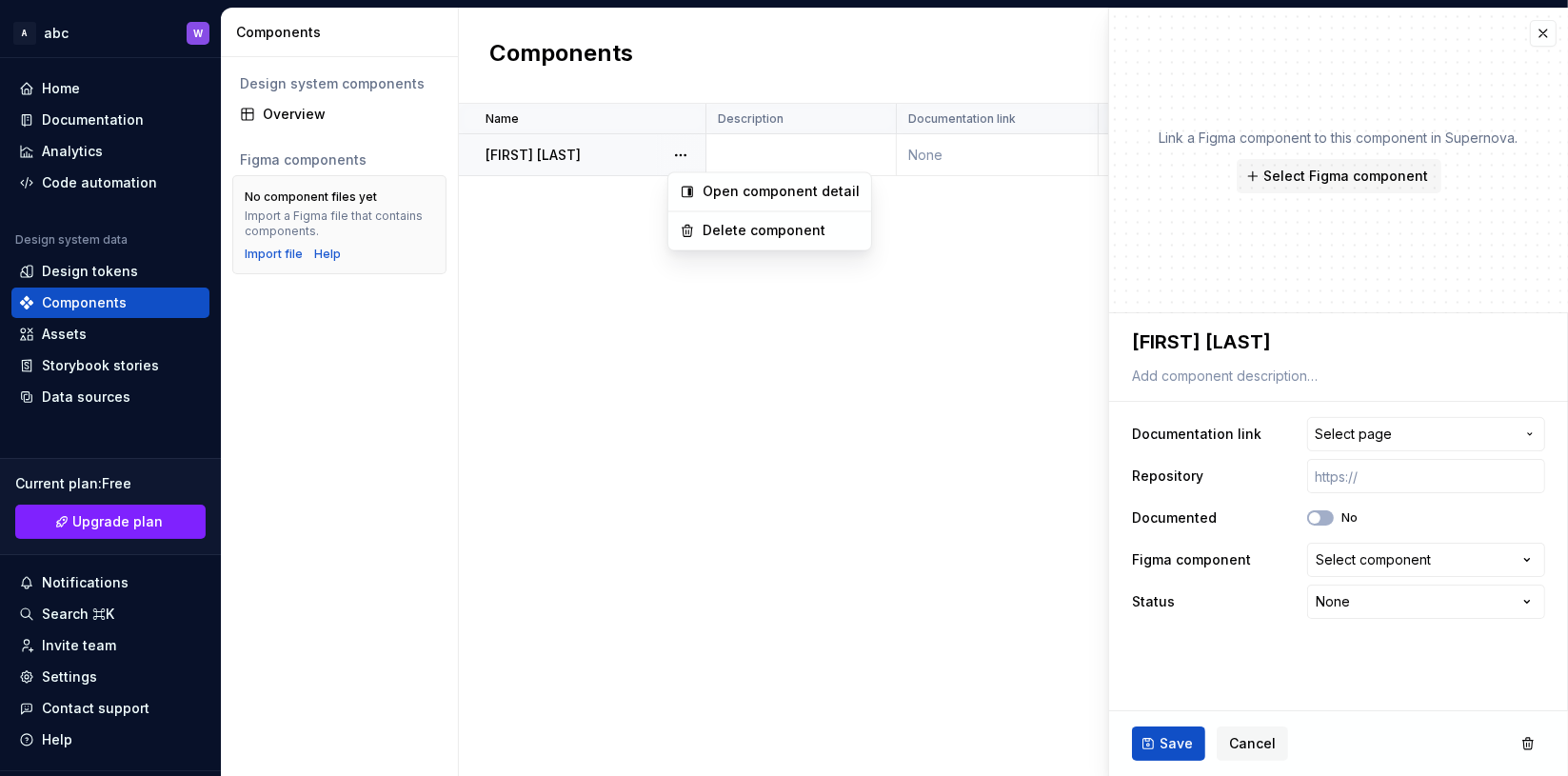 type on "*" 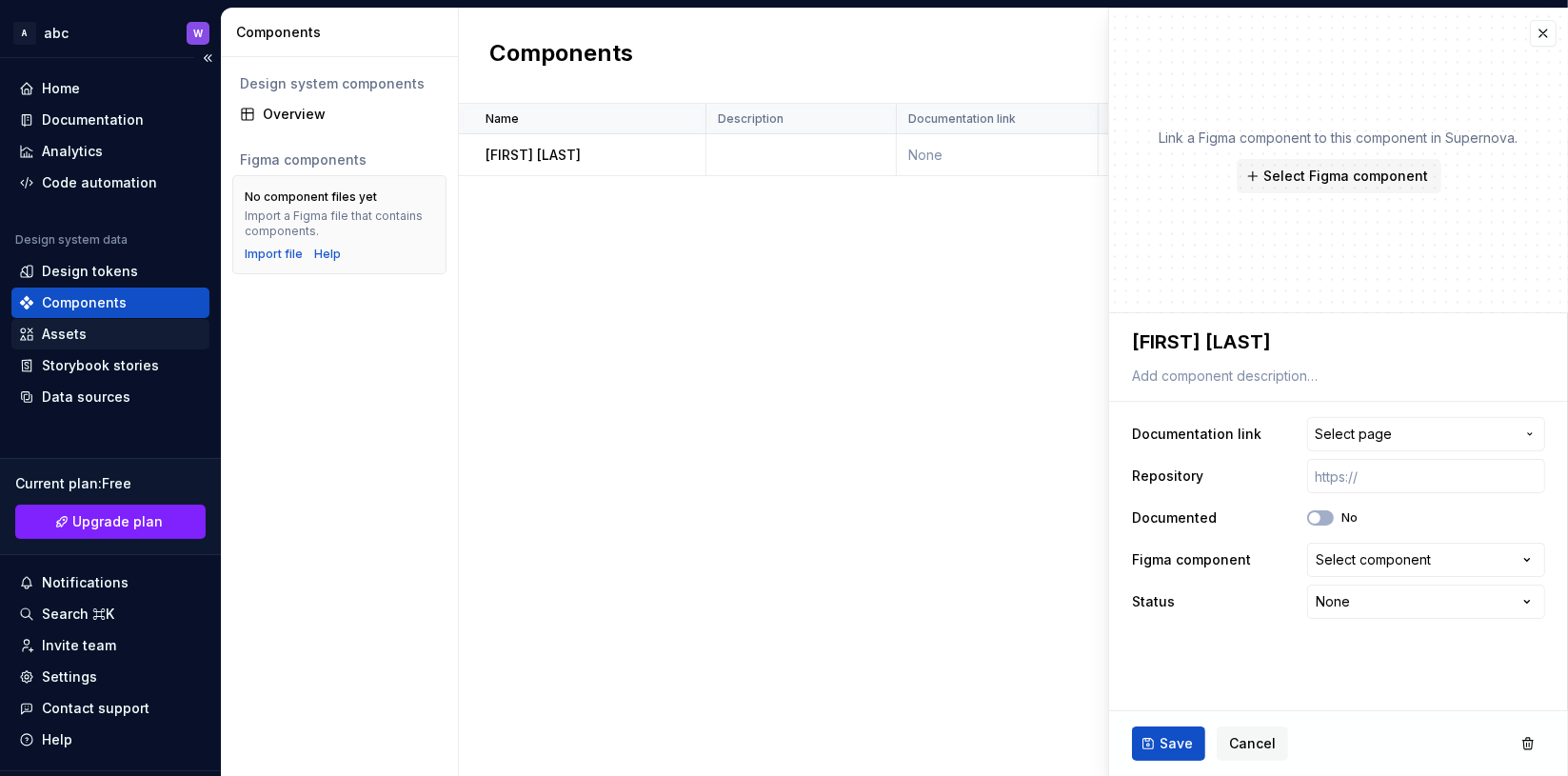 click on "Assets" at bounding box center [110, 334] 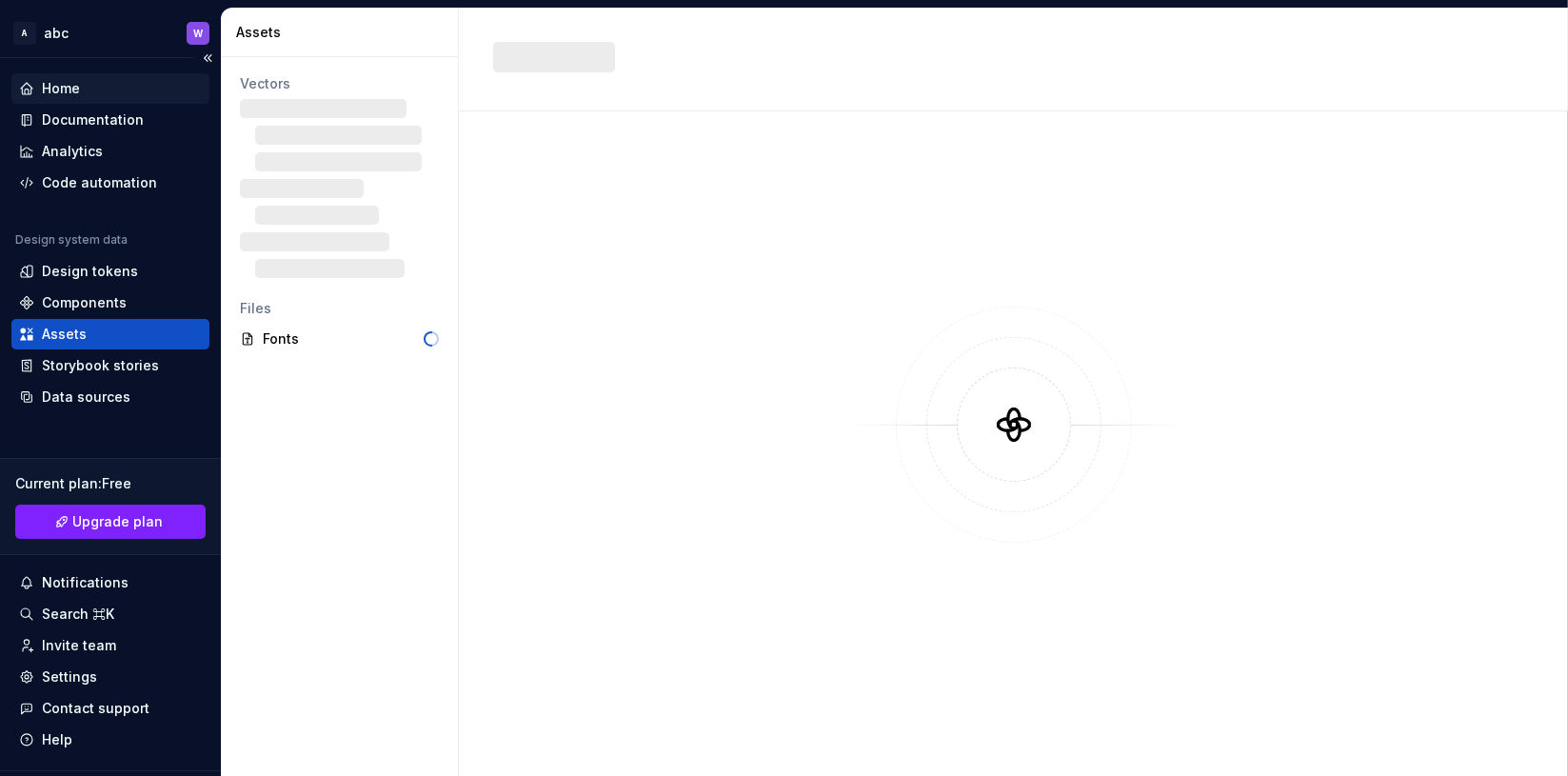 click on "Home" at bounding box center [110, 89] 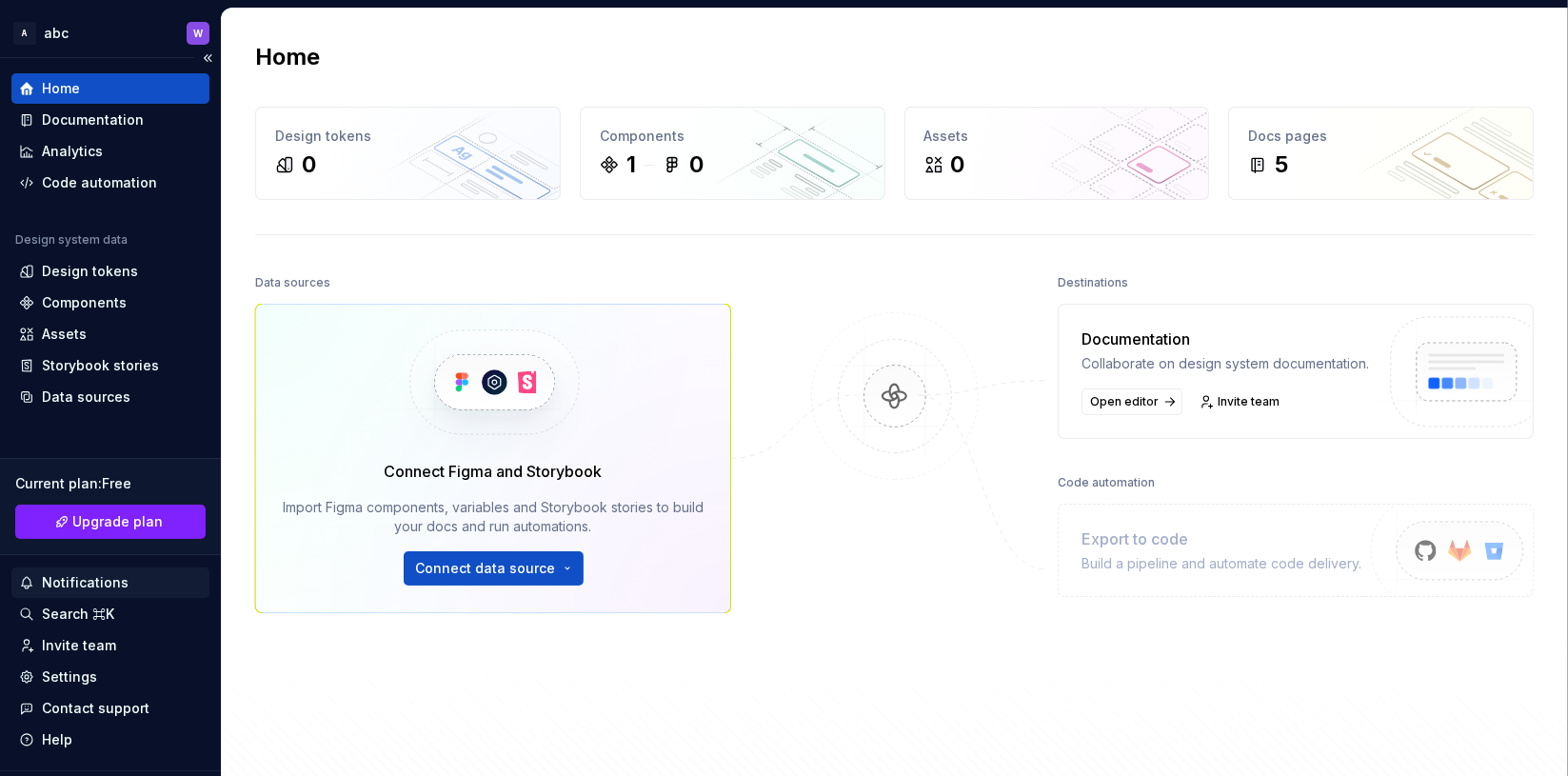 scroll, scrollTop: 44, scrollLeft: 0, axis: vertical 